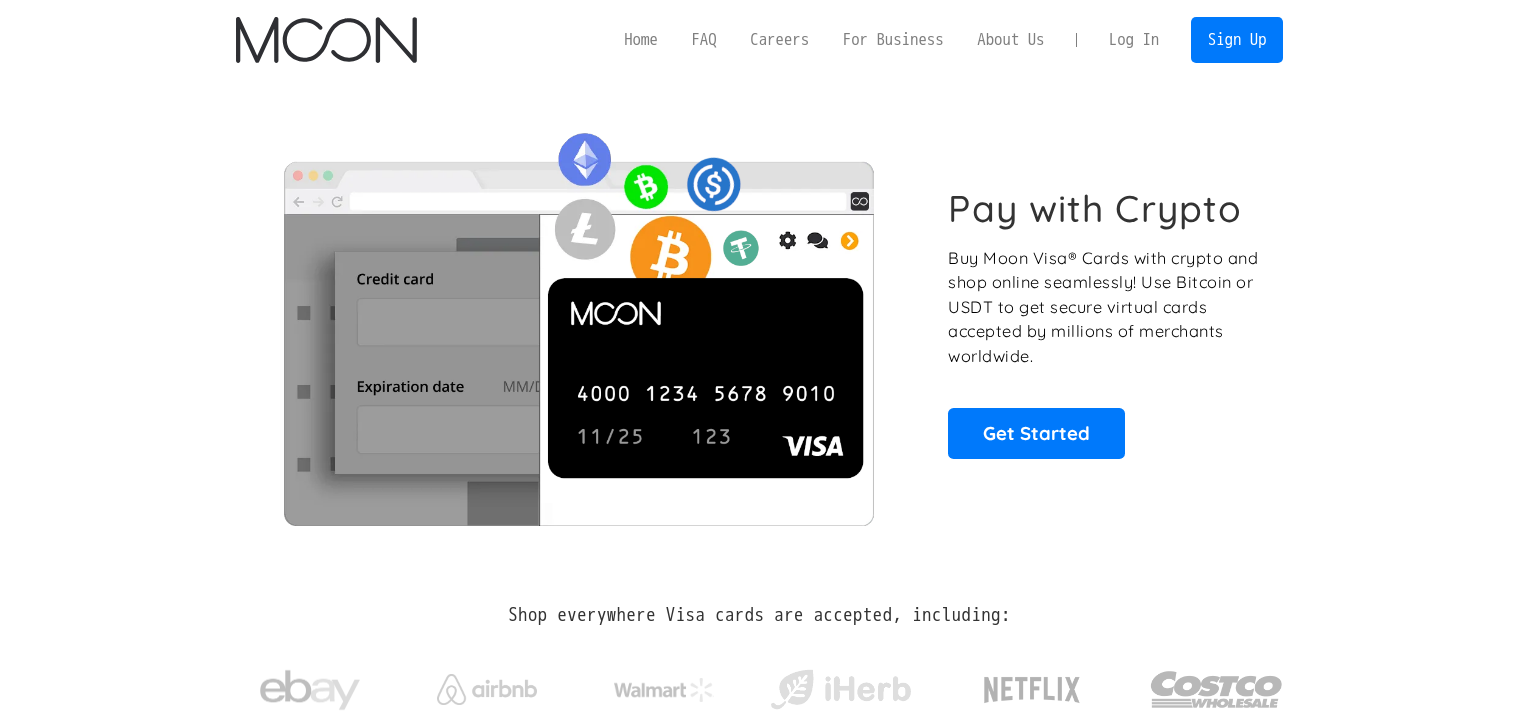 scroll, scrollTop: 0, scrollLeft: 0, axis: both 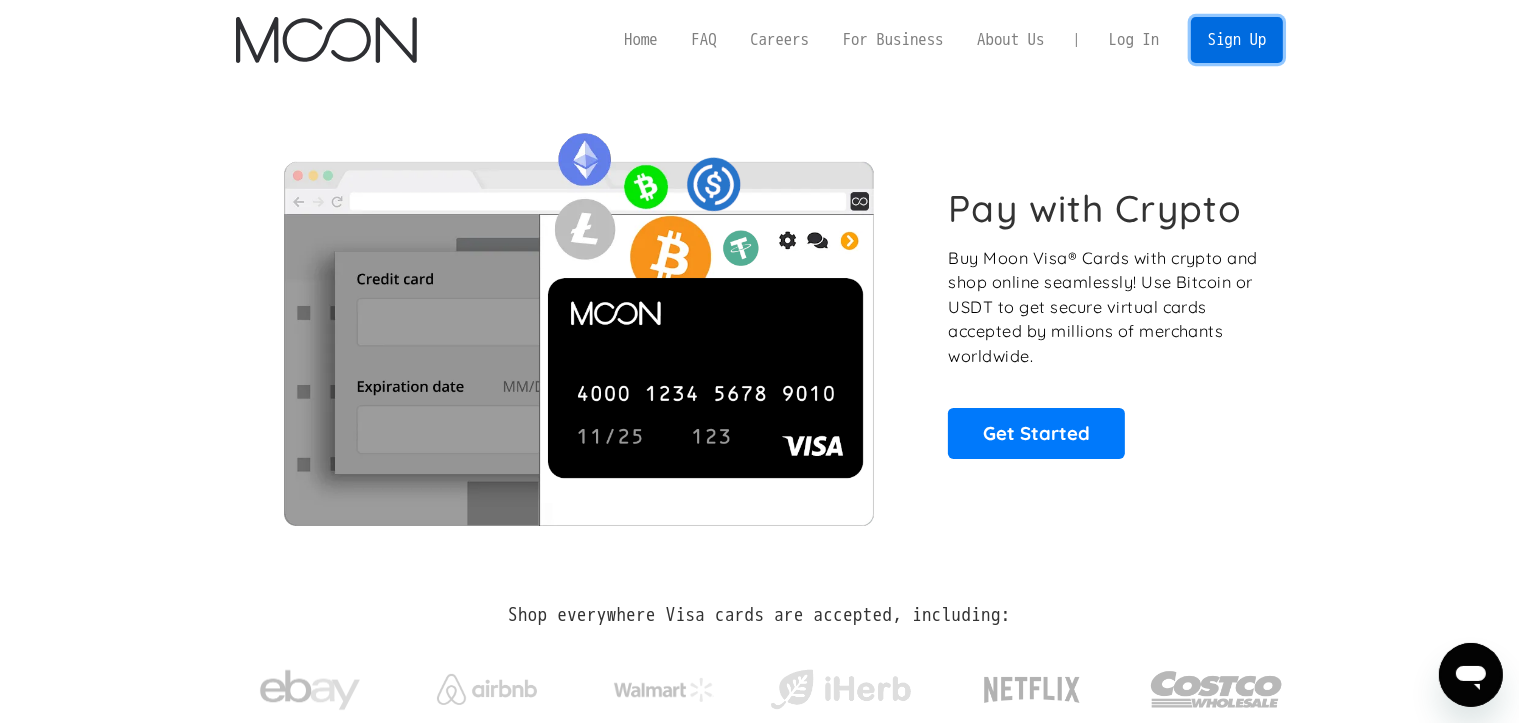 click on "Sign Up" at bounding box center [1237, 39] 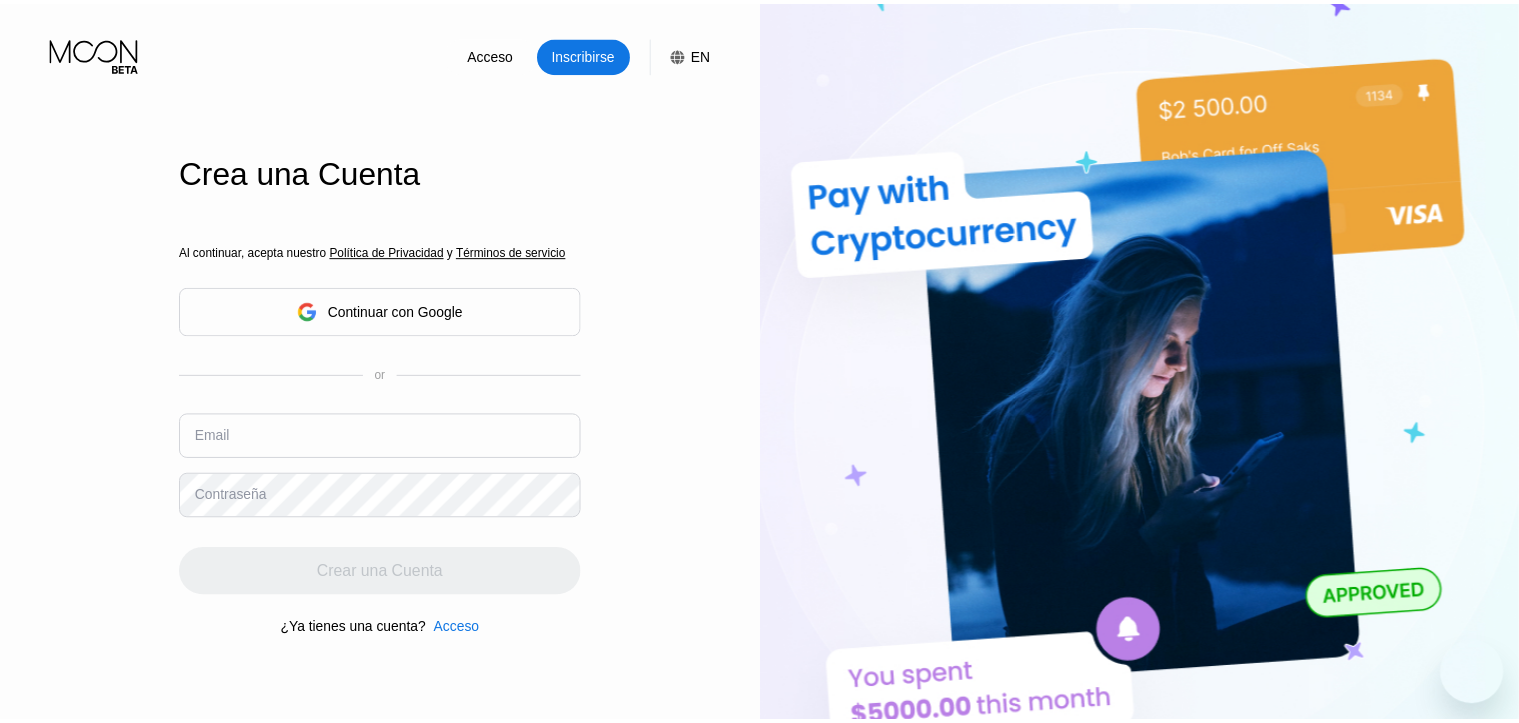 scroll, scrollTop: 0, scrollLeft: 0, axis: both 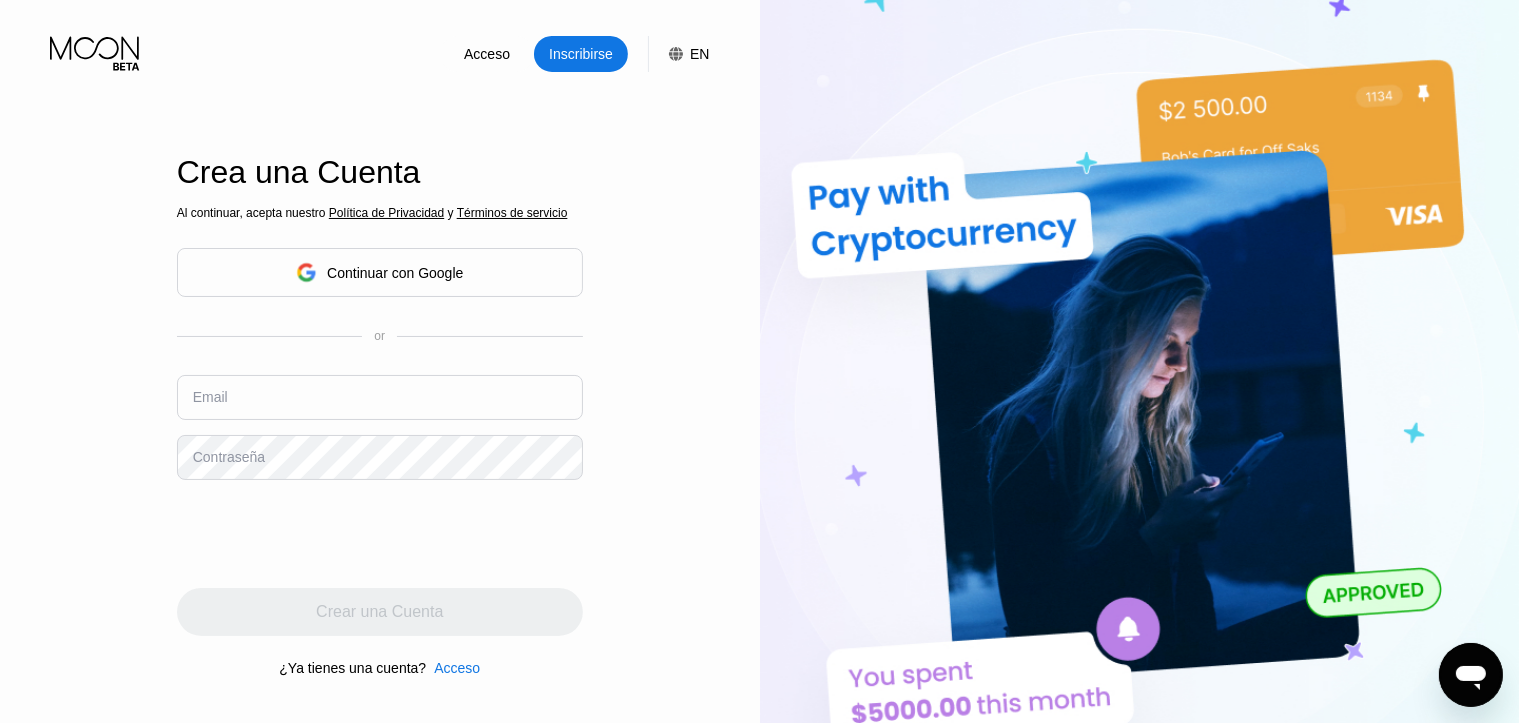 click at bounding box center [380, 397] 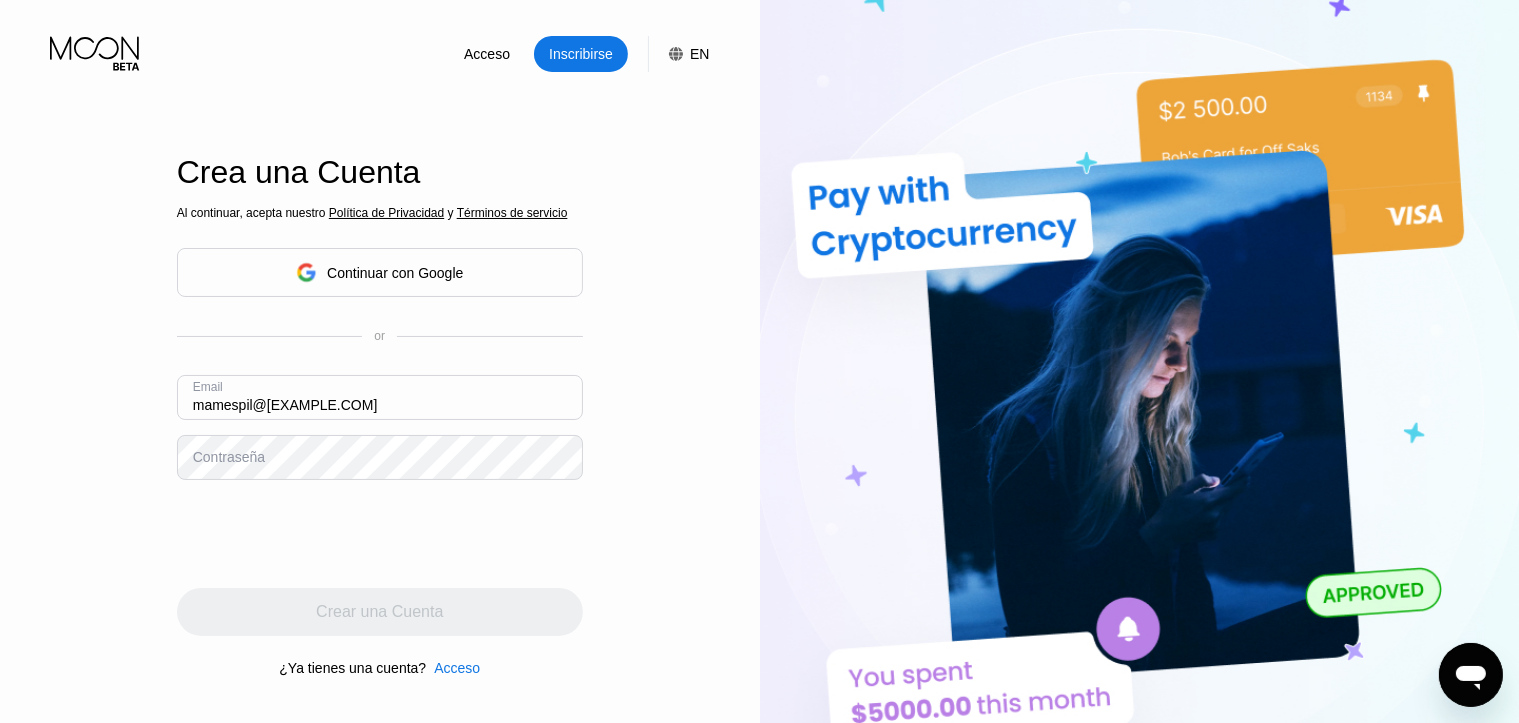 type on "[EMAIL]" 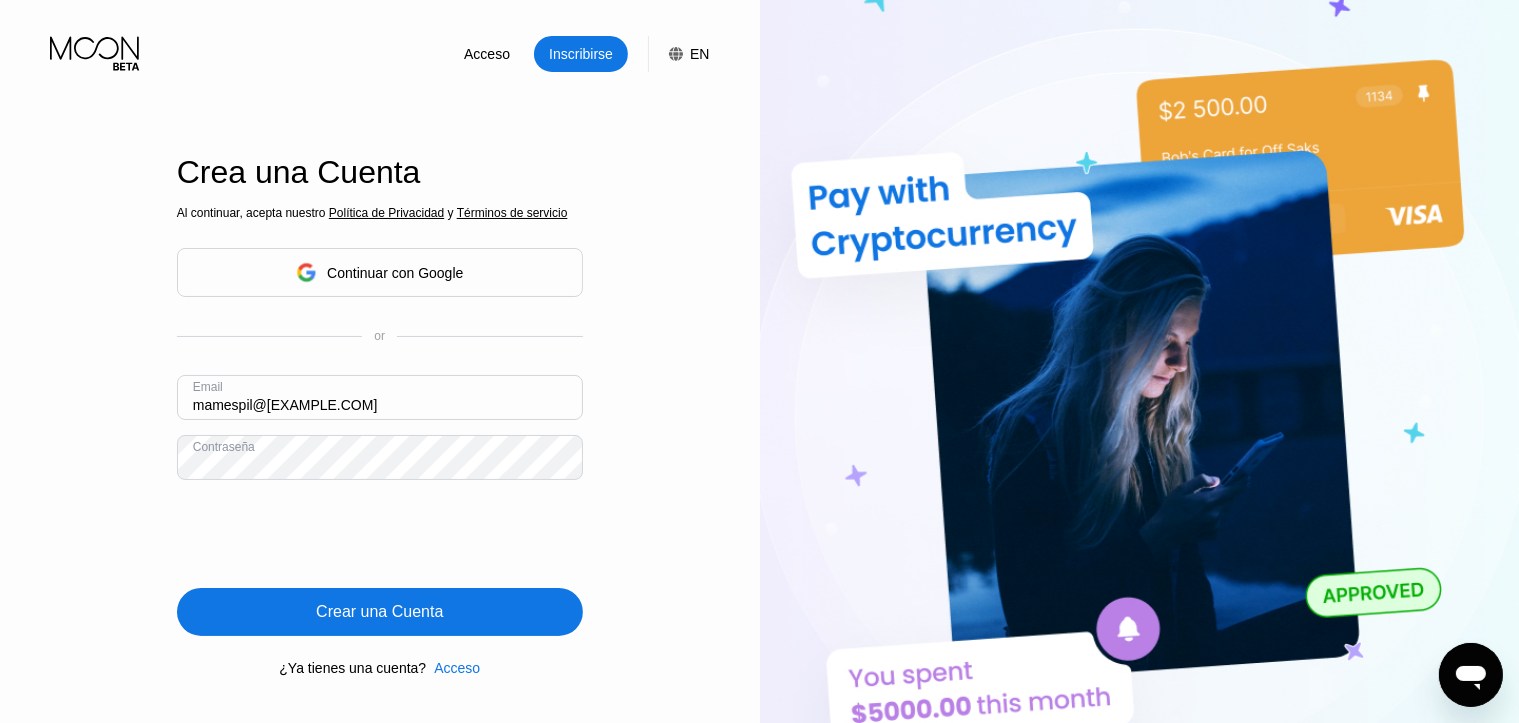 click on "Crear una Cuenta" at bounding box center [380, 612] 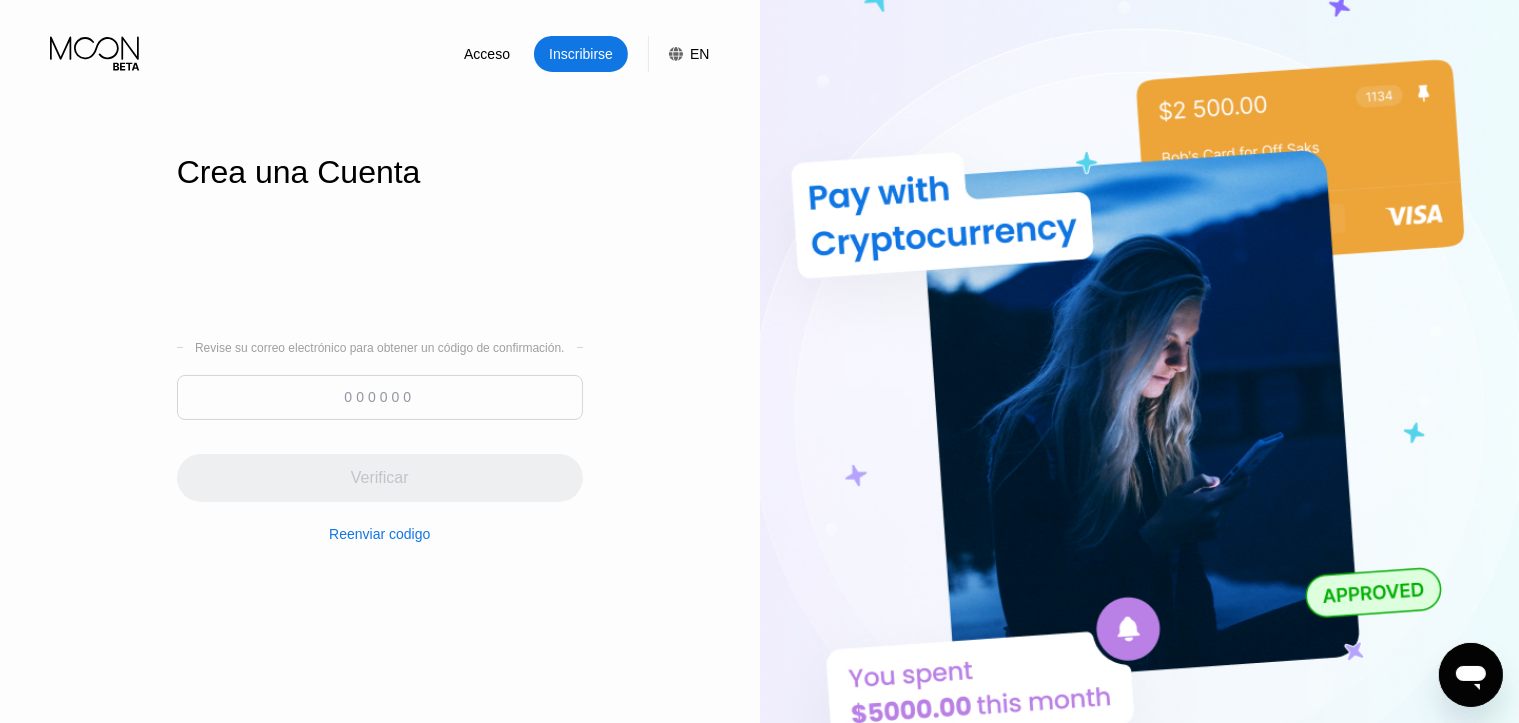 click at bounding box center (380, 397) 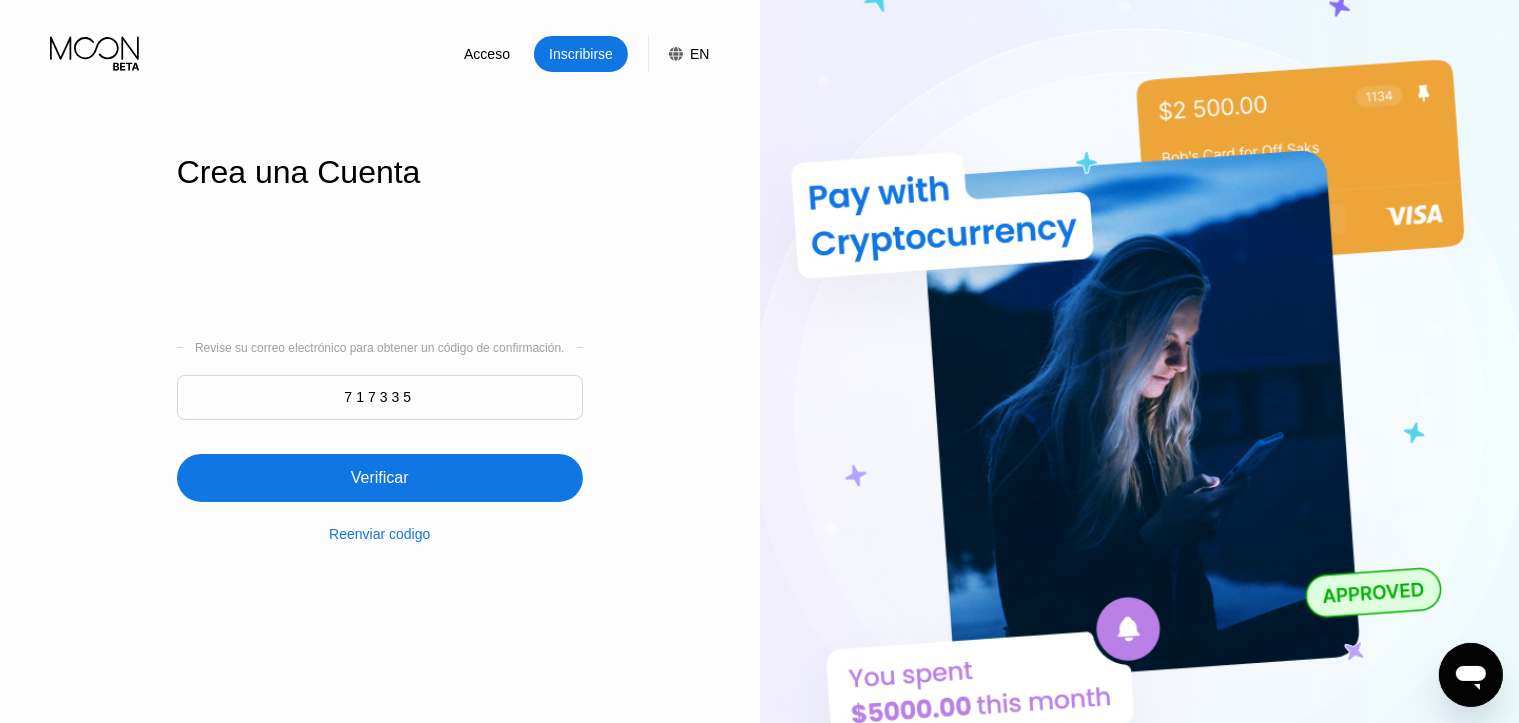 type on "717335" 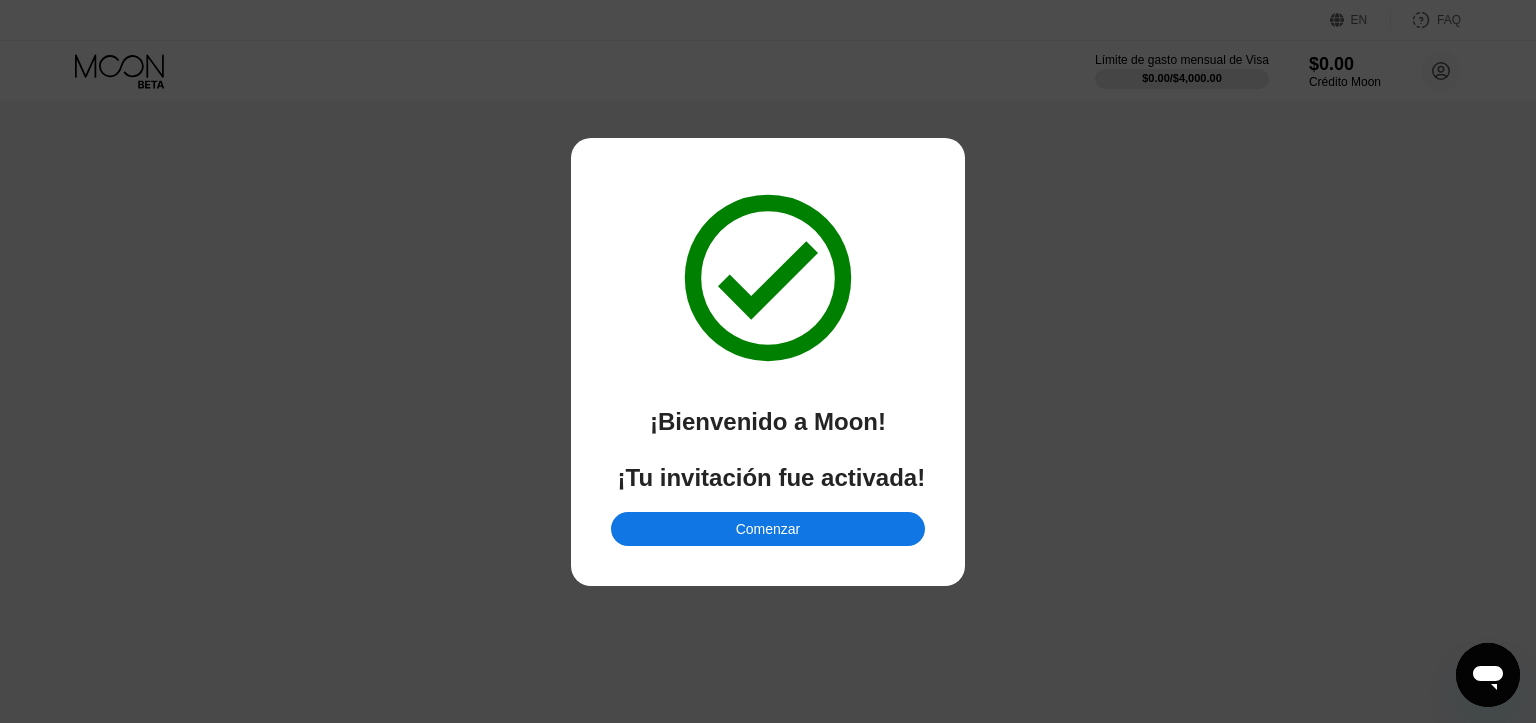 click on "Comenzar" at bounding box center [768, 529] 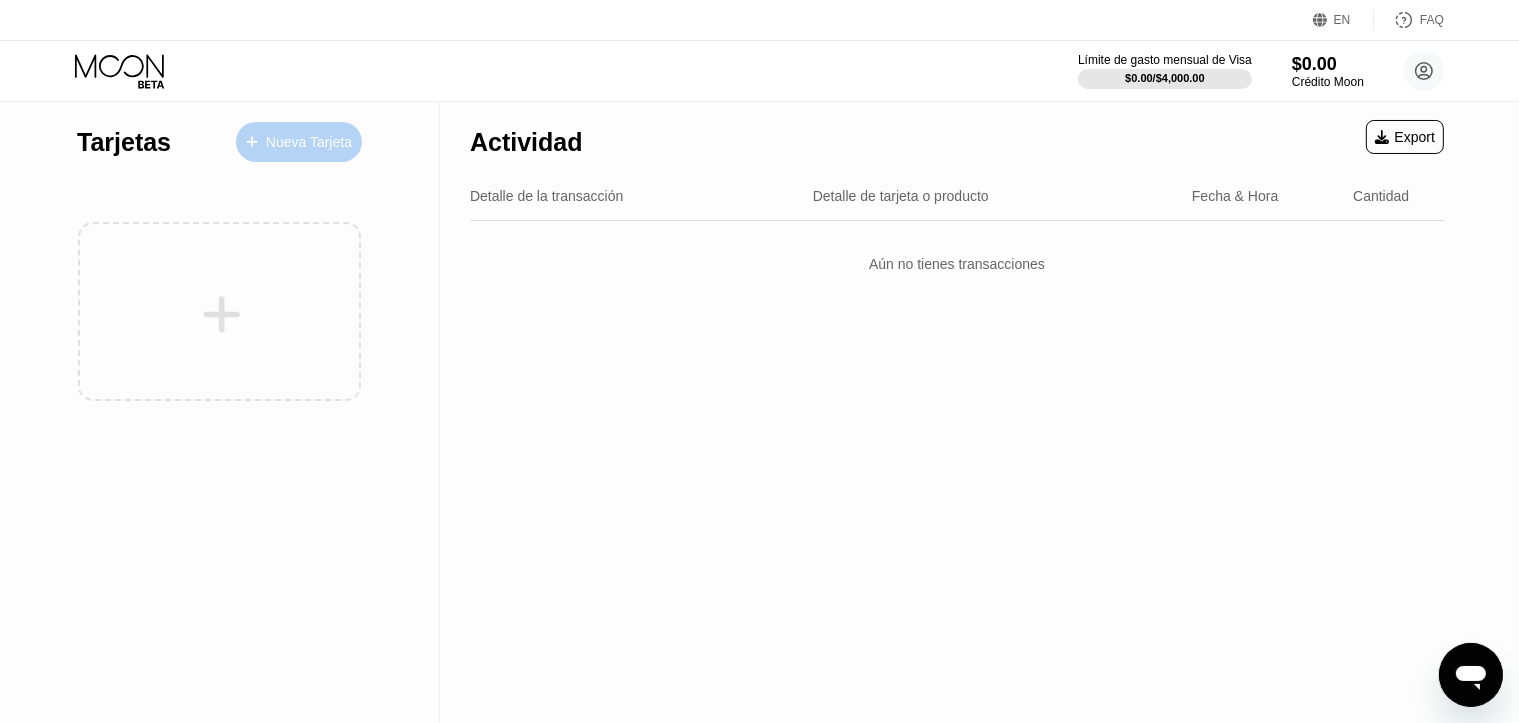 click on "Nueva Tarjeta" at bounding box center [309, 142] 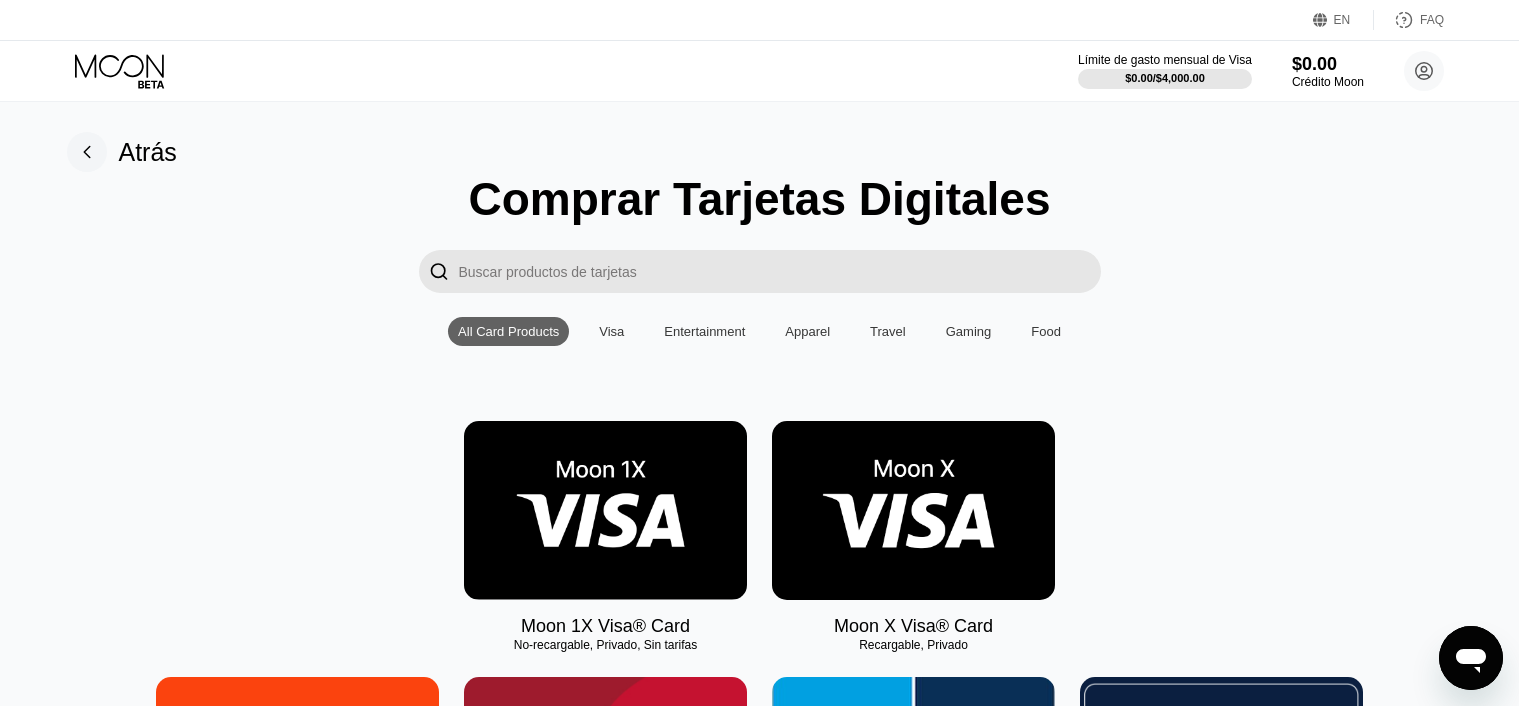 scroll, scrollTop: 0, scrollLeft: 0, axis: both 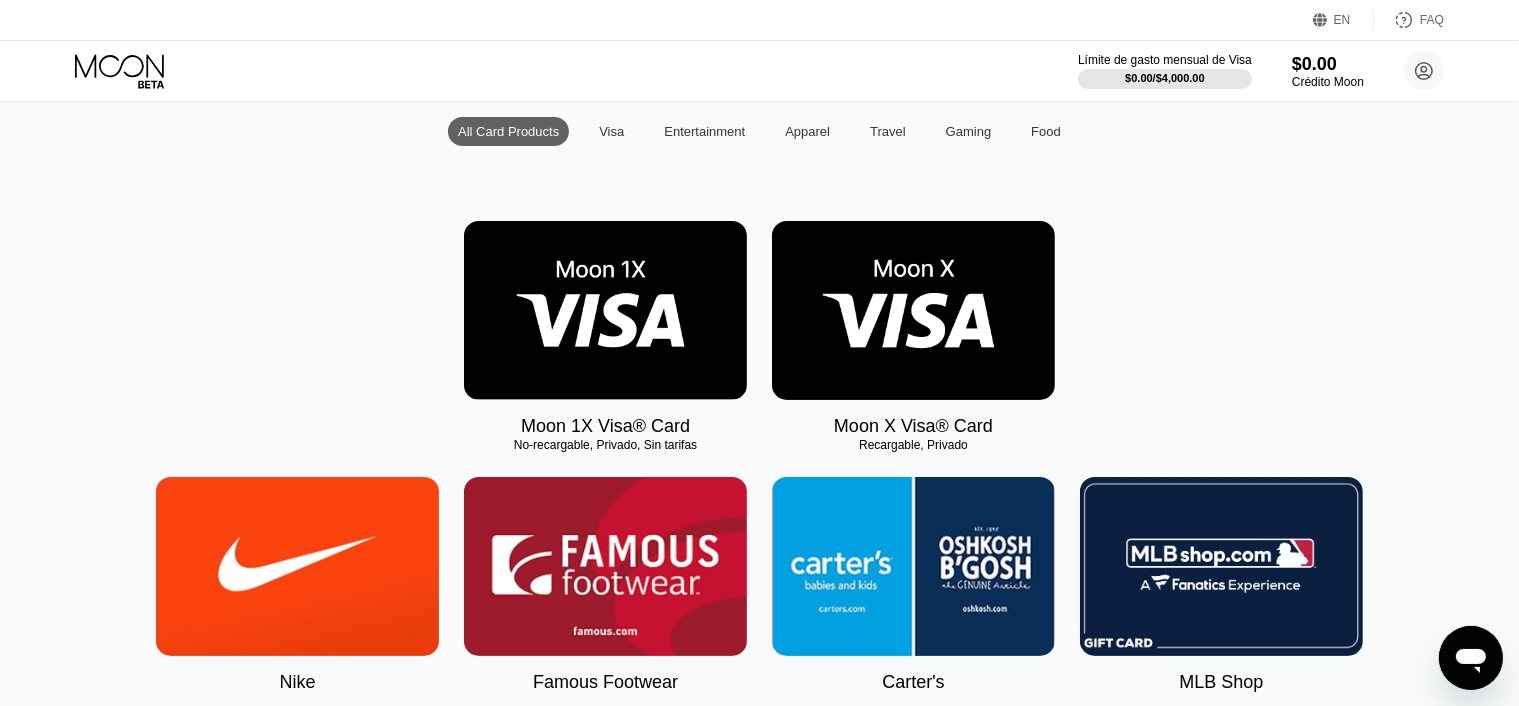 click at bounding box center [605, 310] 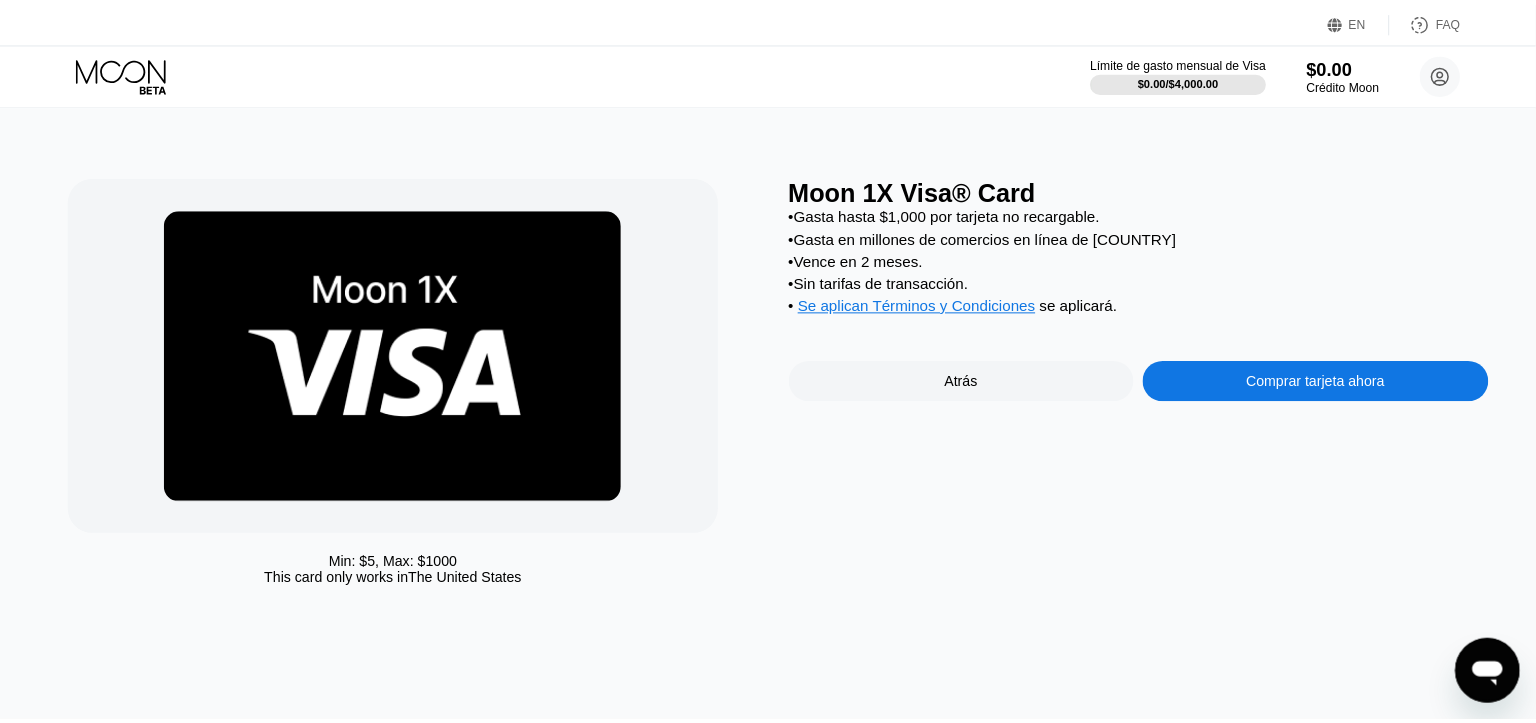 scroll, scrollTop: 0, scrollLeft: 0, axis: both 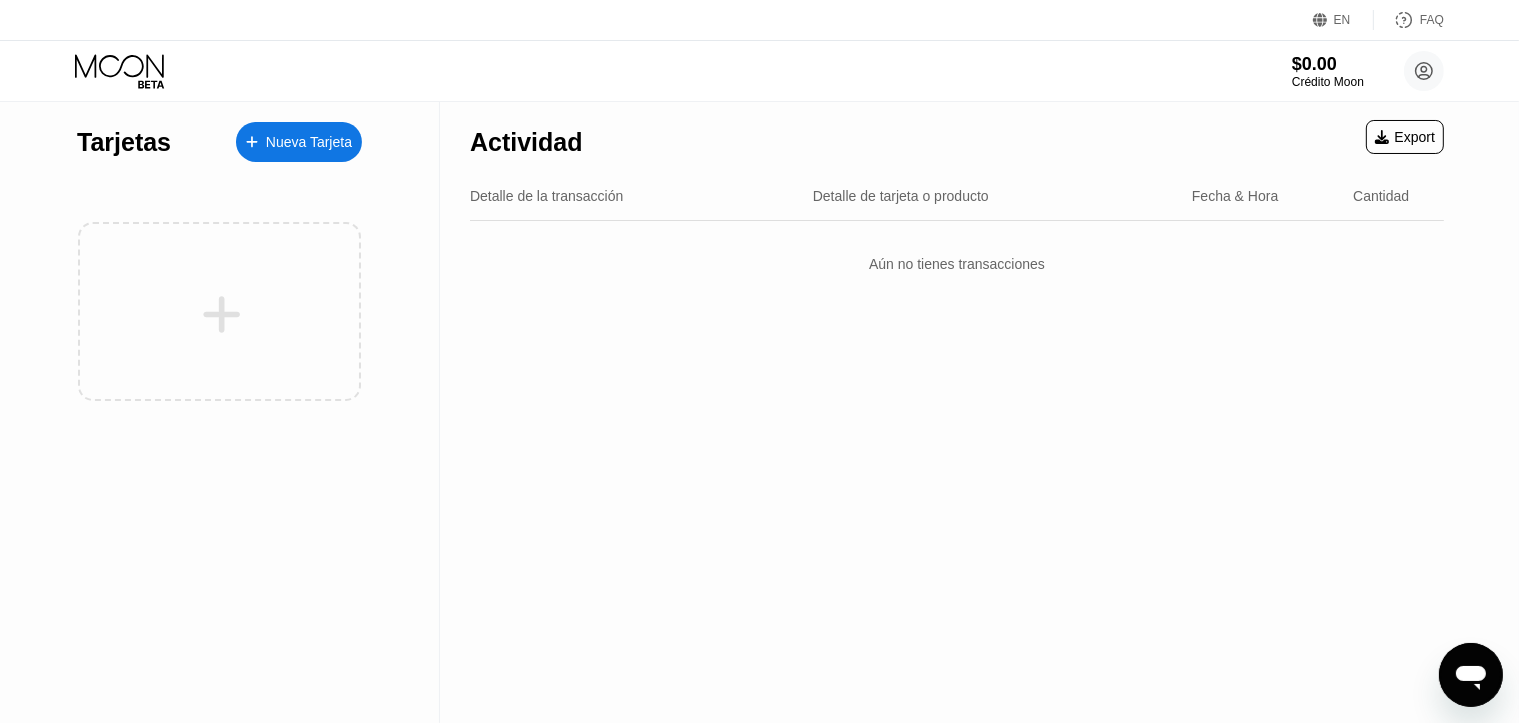 click on "Nueva Tarjeta" at bounding box center (309, 142) 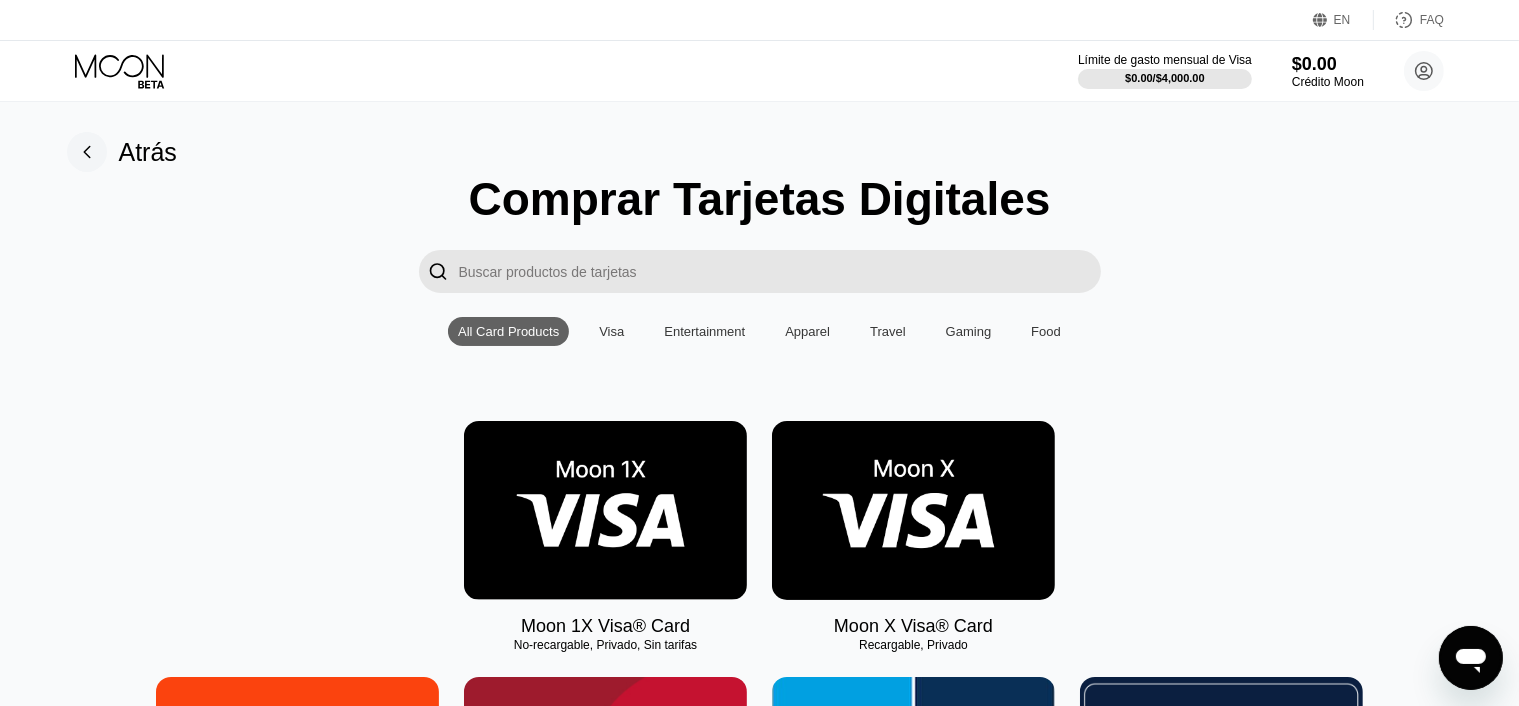 click at bounding box center [913, 510] 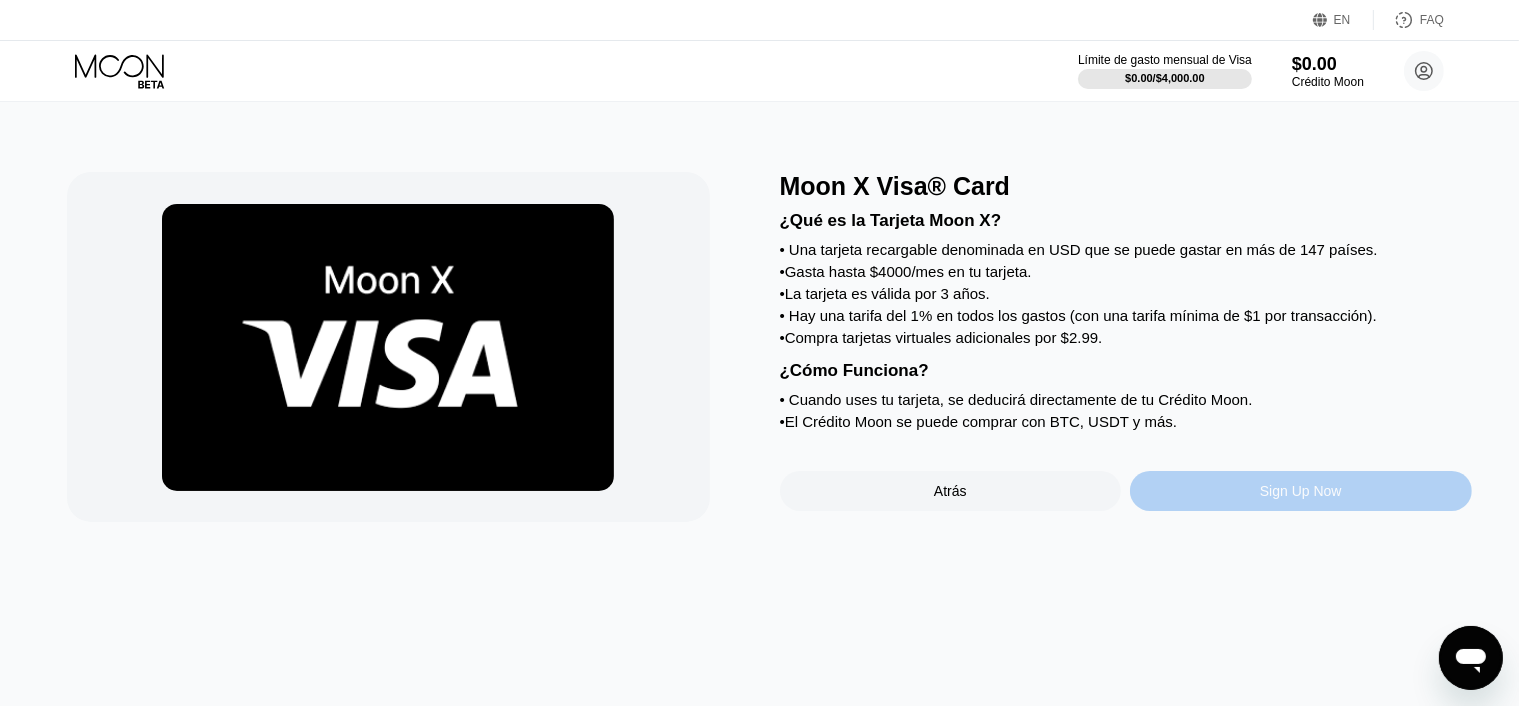 click on "Sign Up Now" at bounding box center [1301, 491] 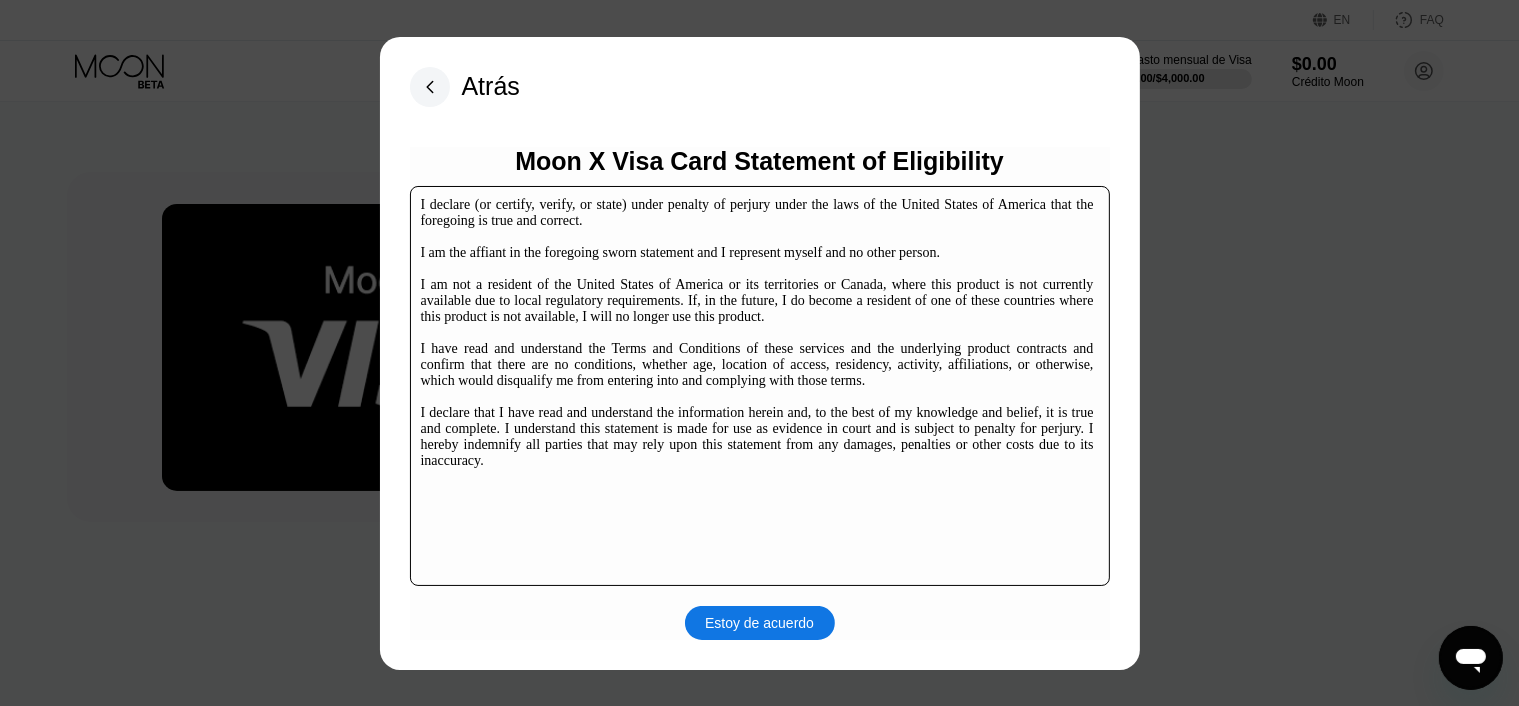 click on "Estoy de acuerdo" at bounding box center [759, 623] 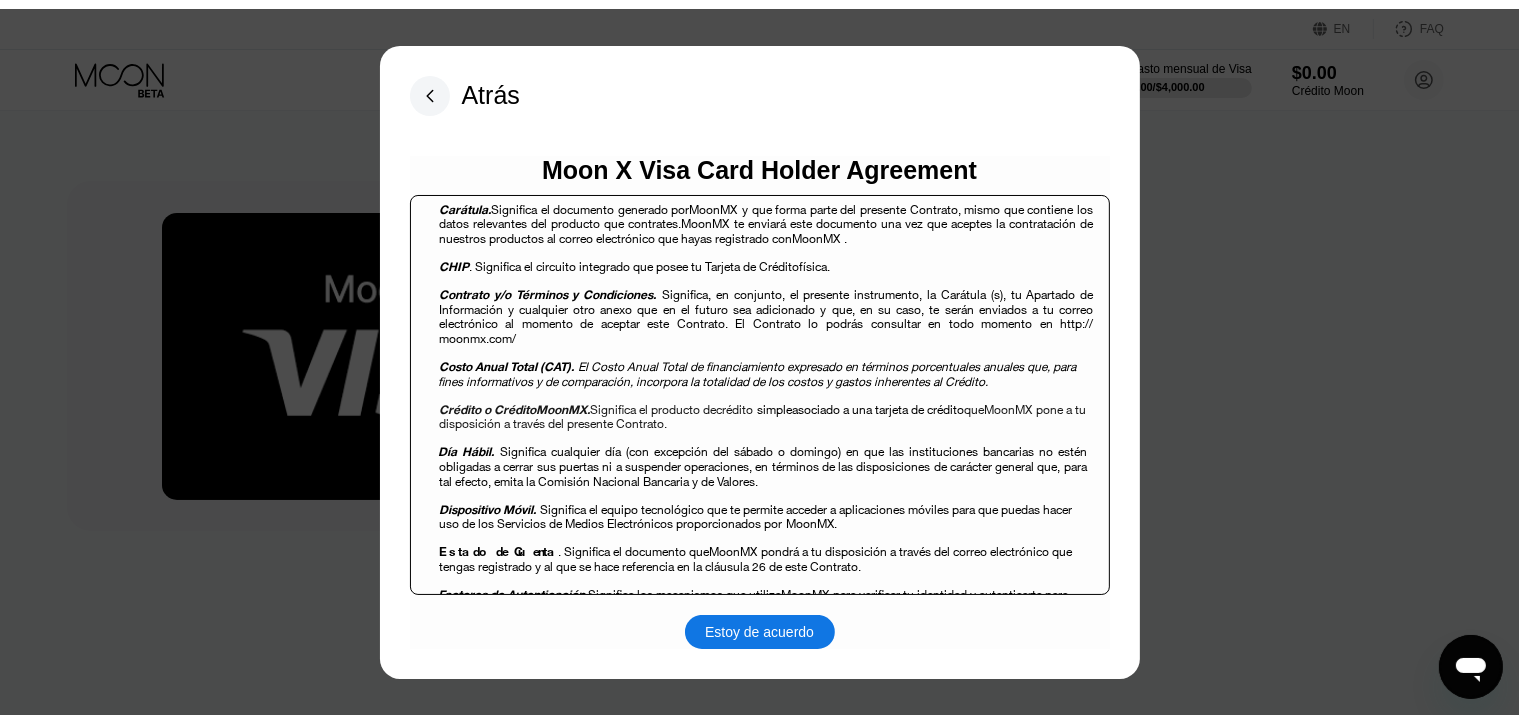 scroll, scrollTop: 900, scrollLeft: 0, axis: vertical 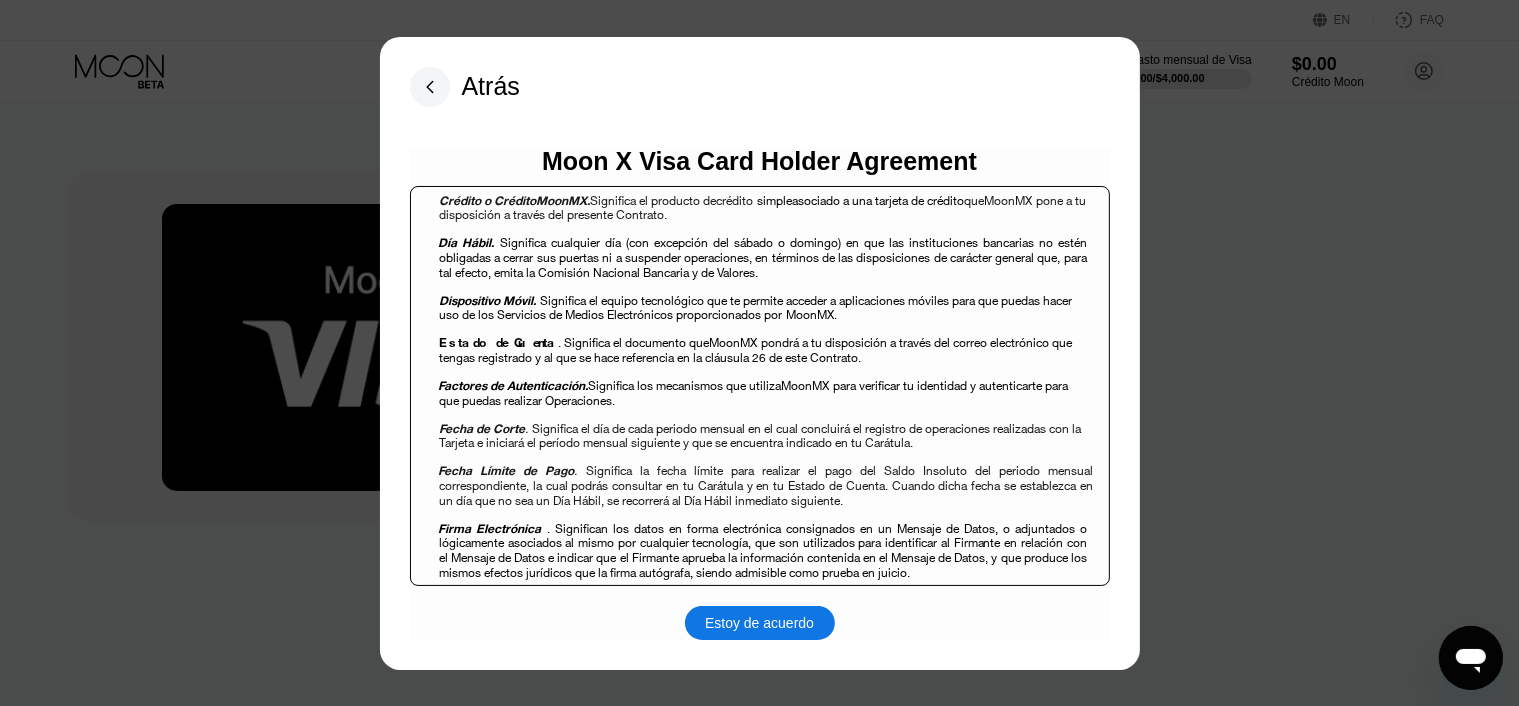 click on "Estoy de acuerdo" at bounding box center [760, 623] 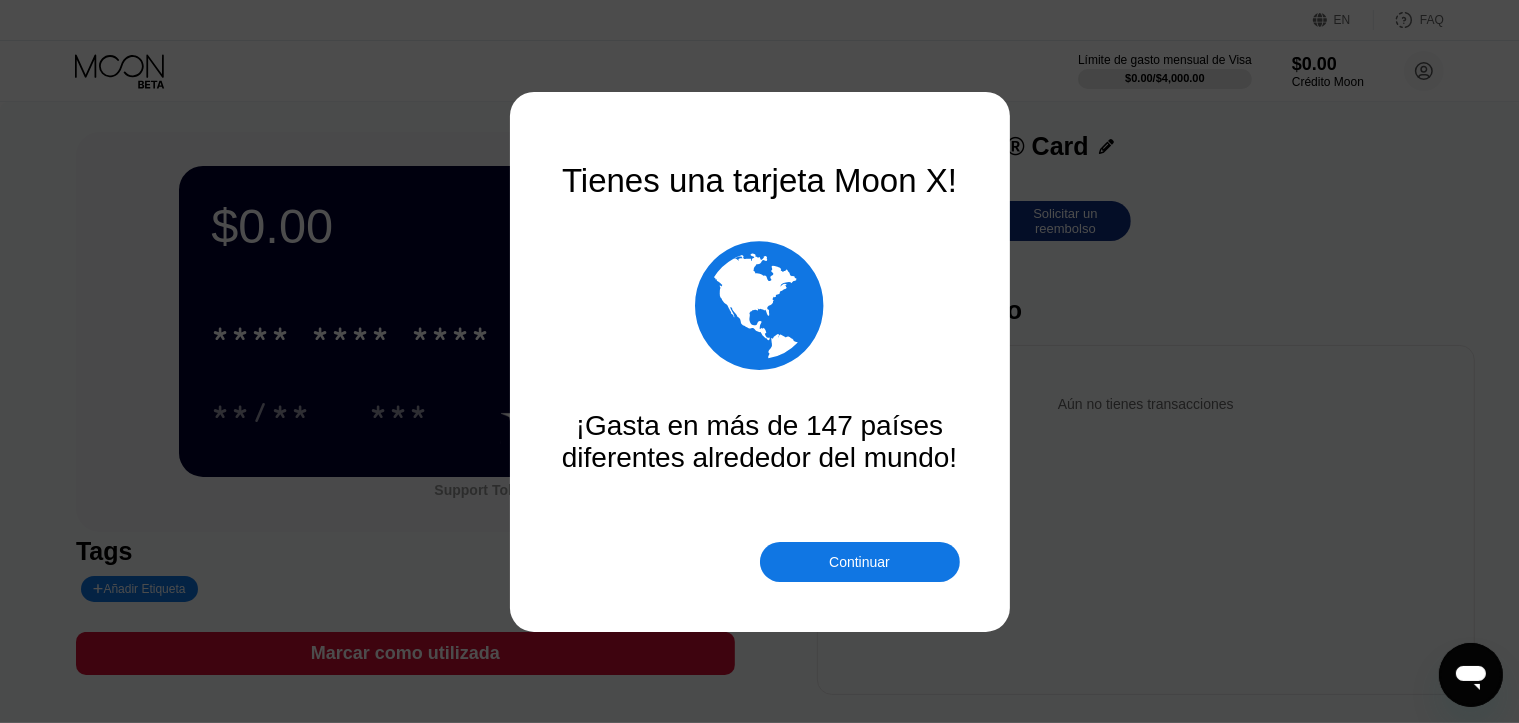 click on "Continuar" at bounding box center (860, 562) 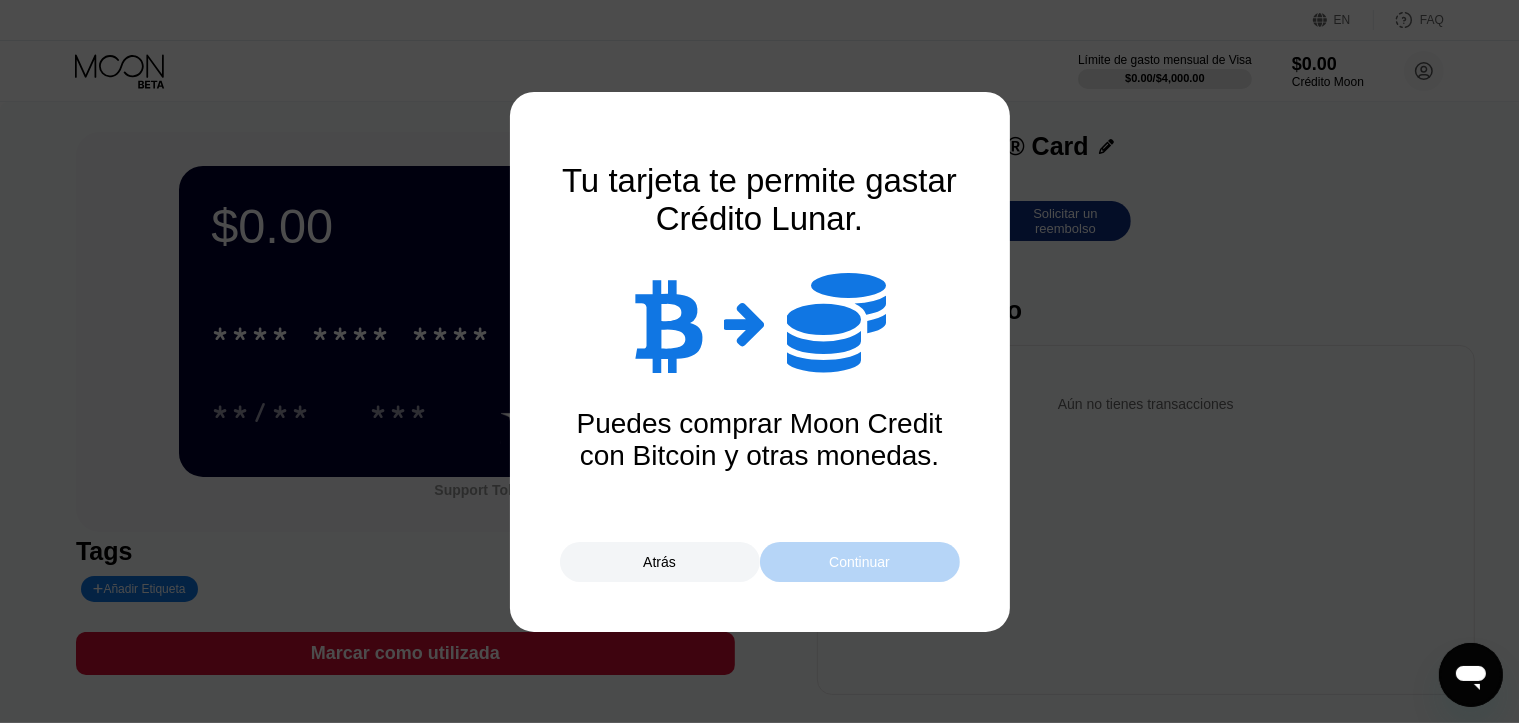 click on "Continuar" at bounding box center (859, 562) 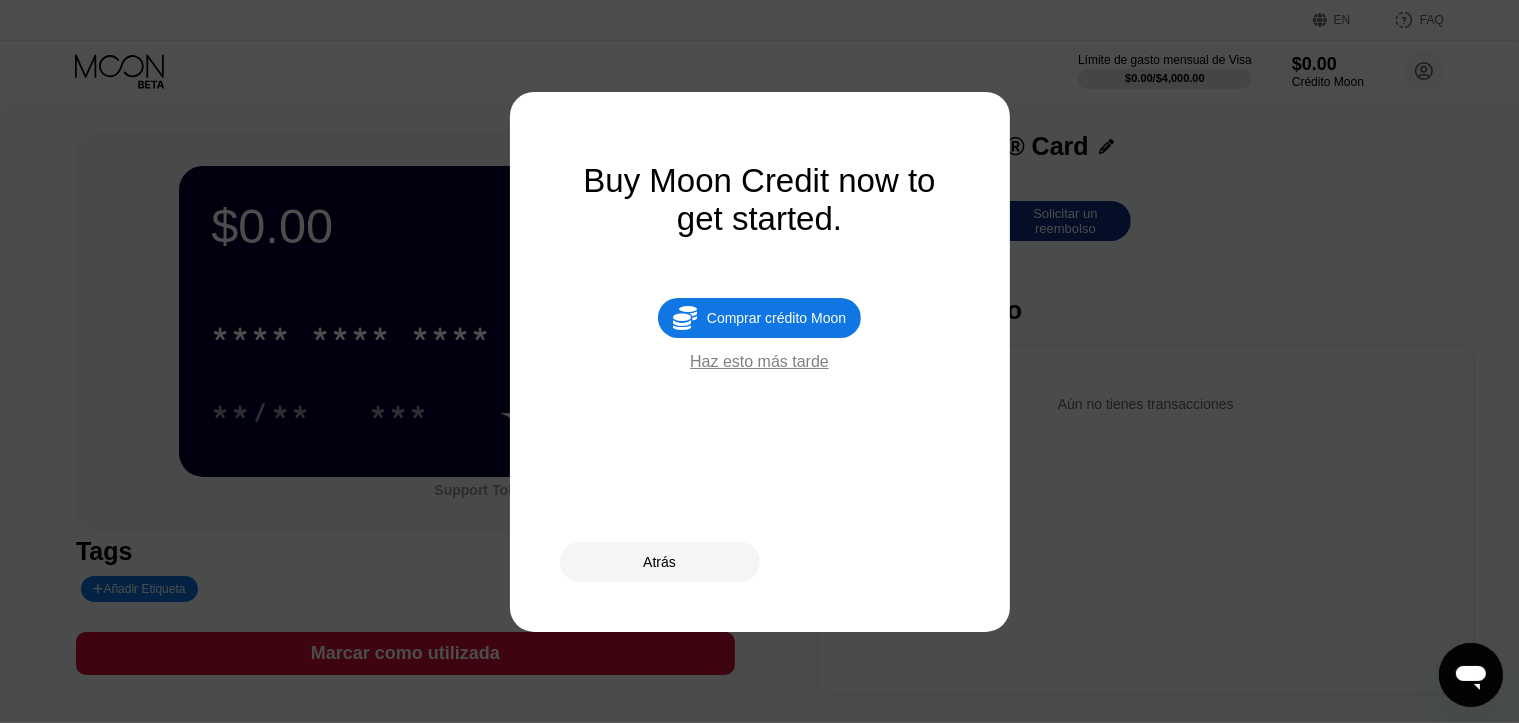 click on "Haz esto más tarde" at bounding box center (759, 362) 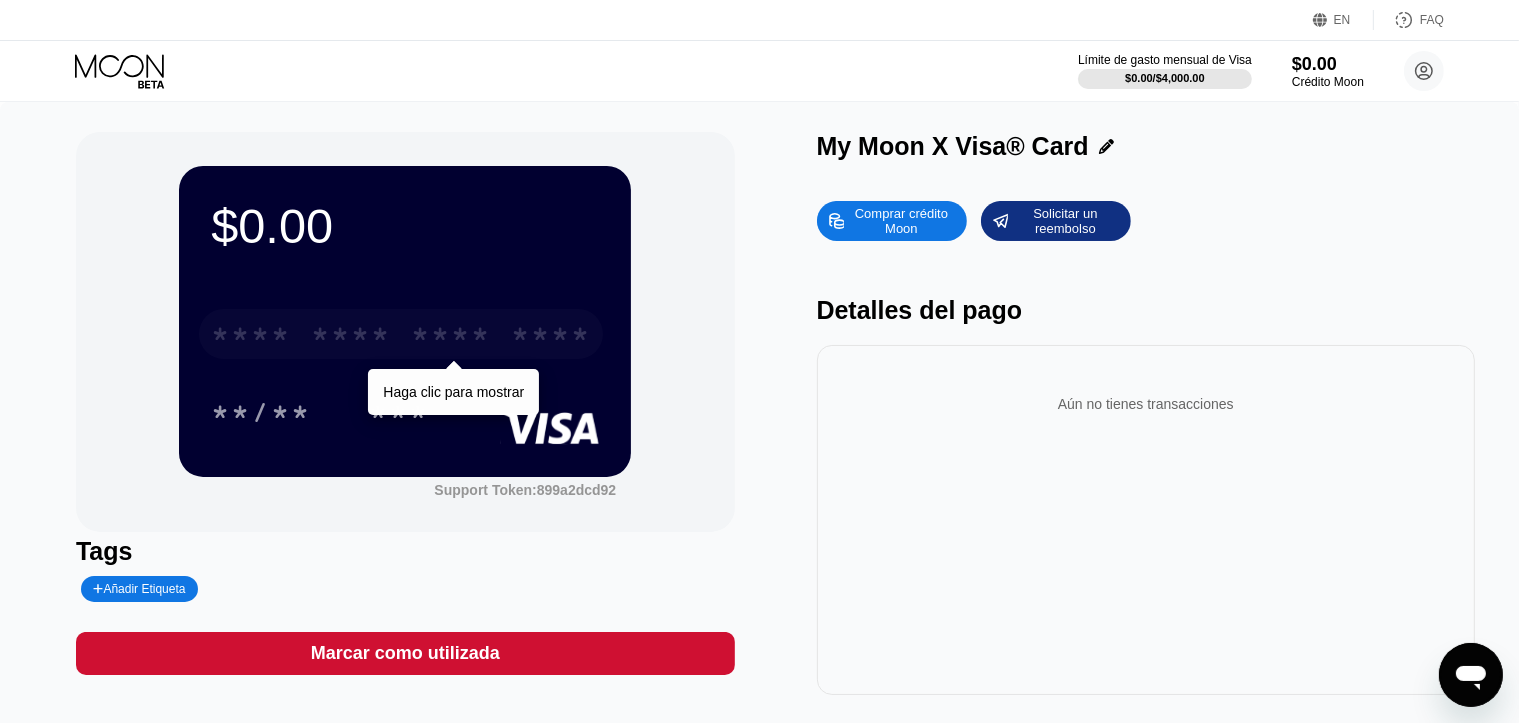 click on "* * * *" at bounding box center [451, 337] 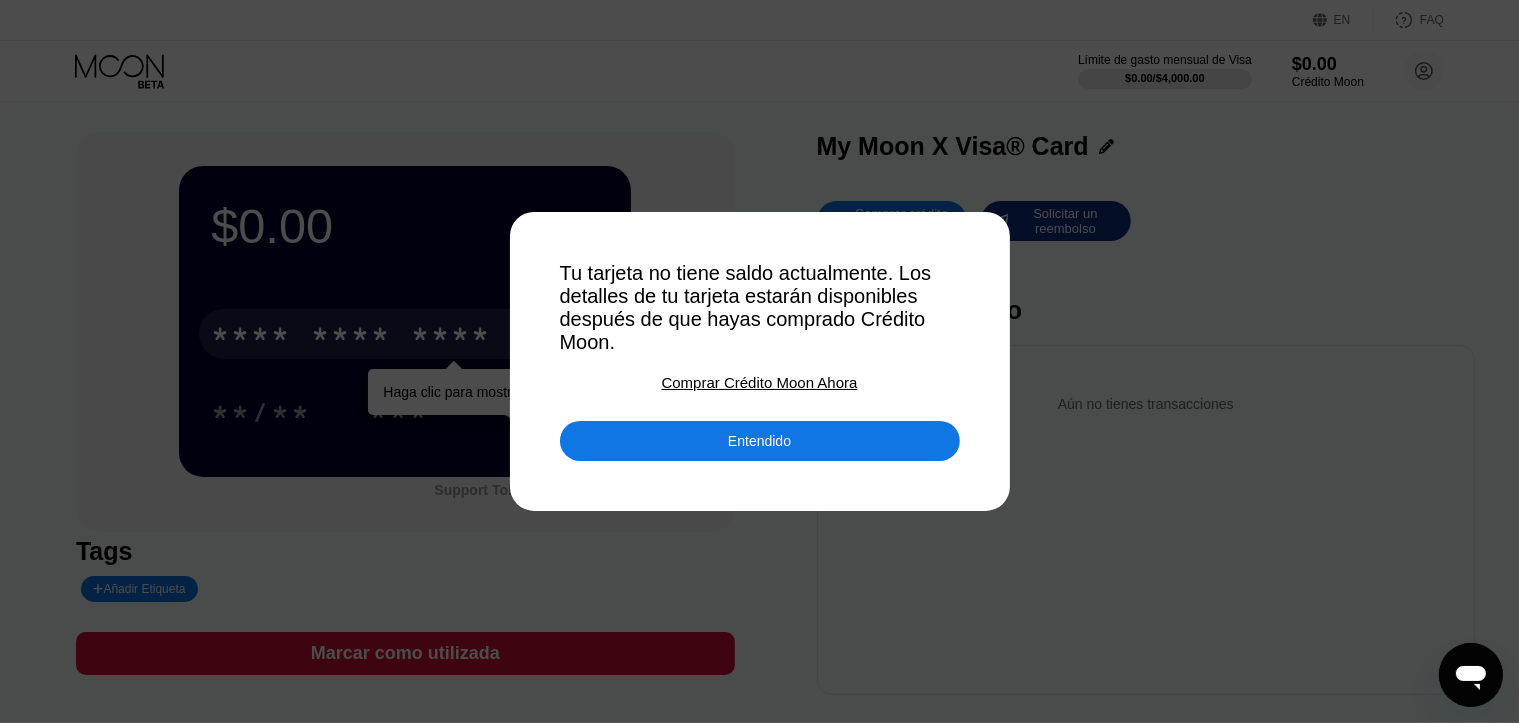 click on "Entendido" at bounding box center (759, 441) 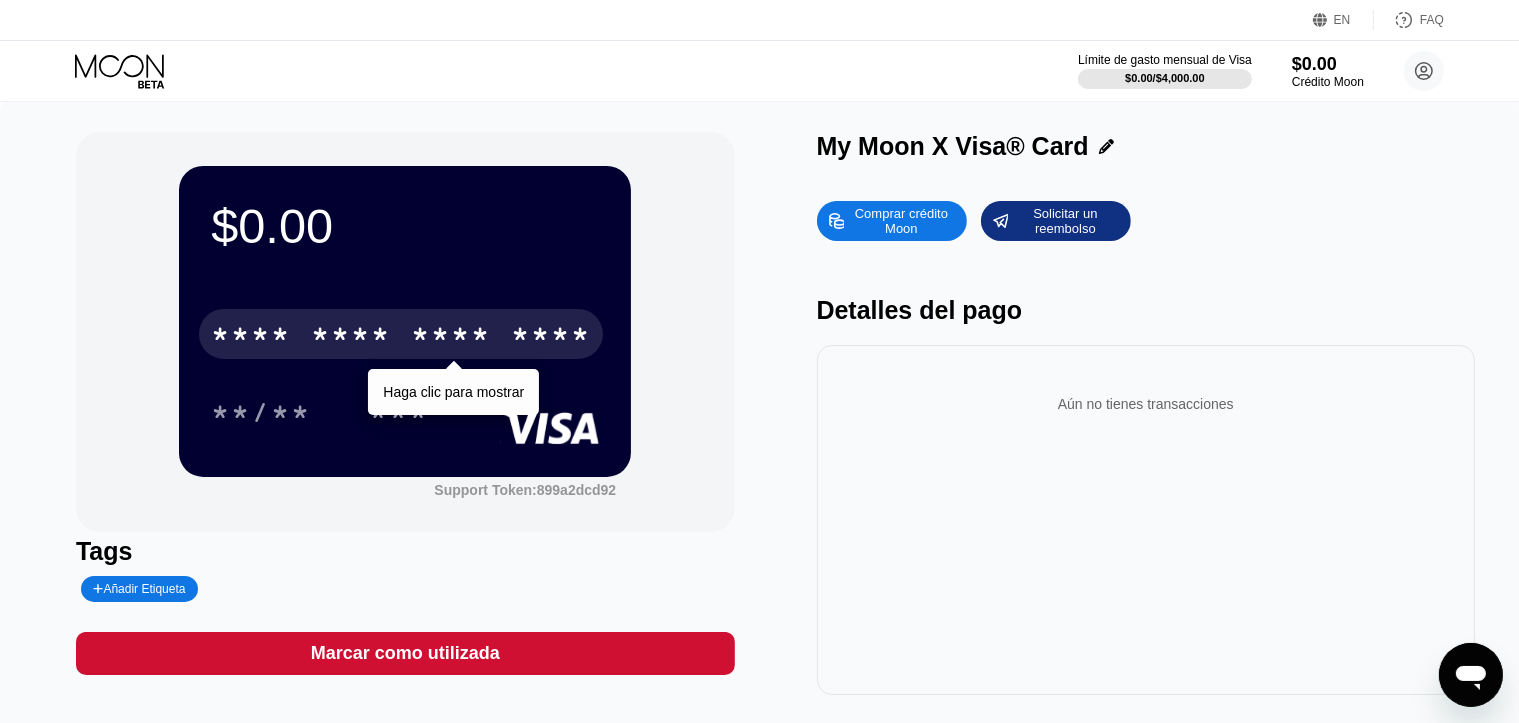 click on "* * * *" at bounding box center (451, 337) 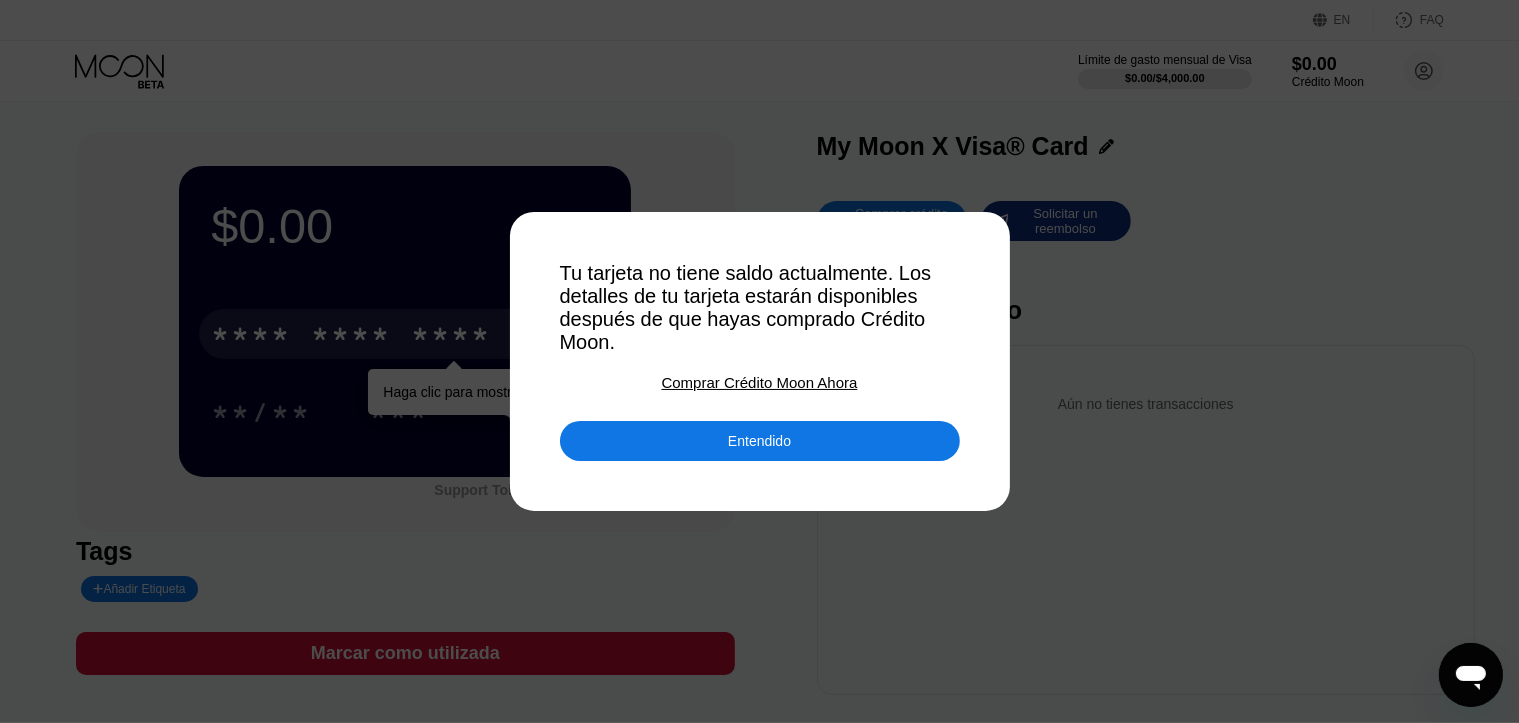 click on "Entendido" at bounding box center (760, 441) 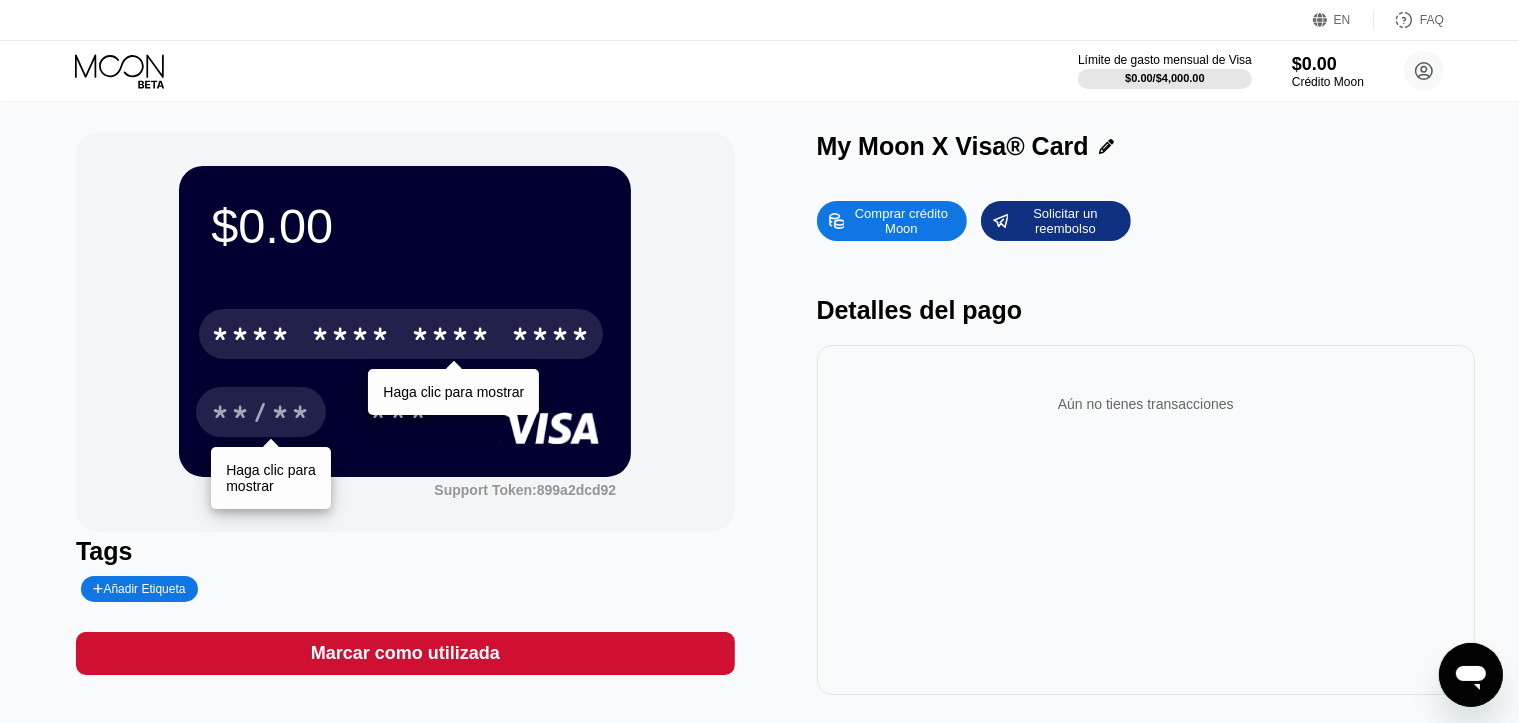 click on "**/**" at bounding box center (261, 415) 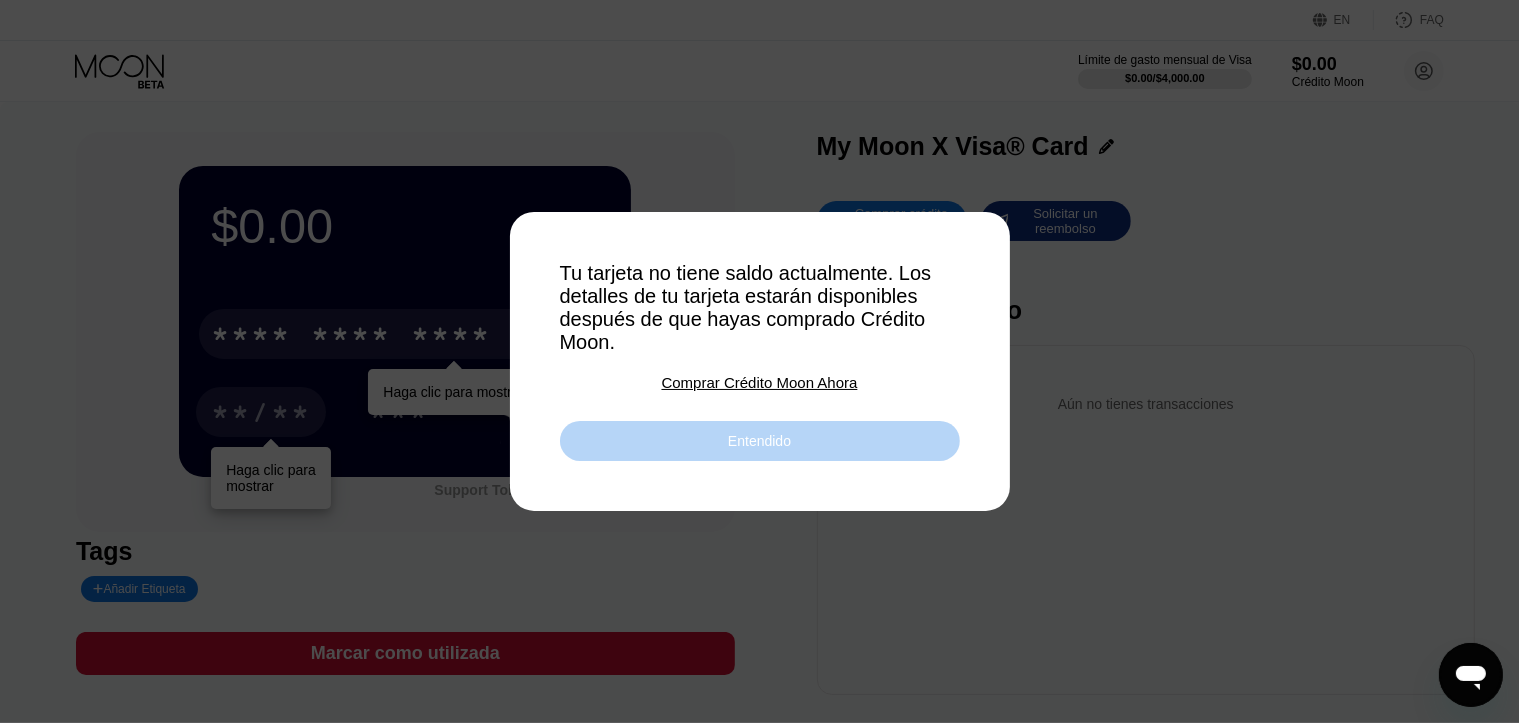 click on "Entendido" at bounding box center (759, 441) 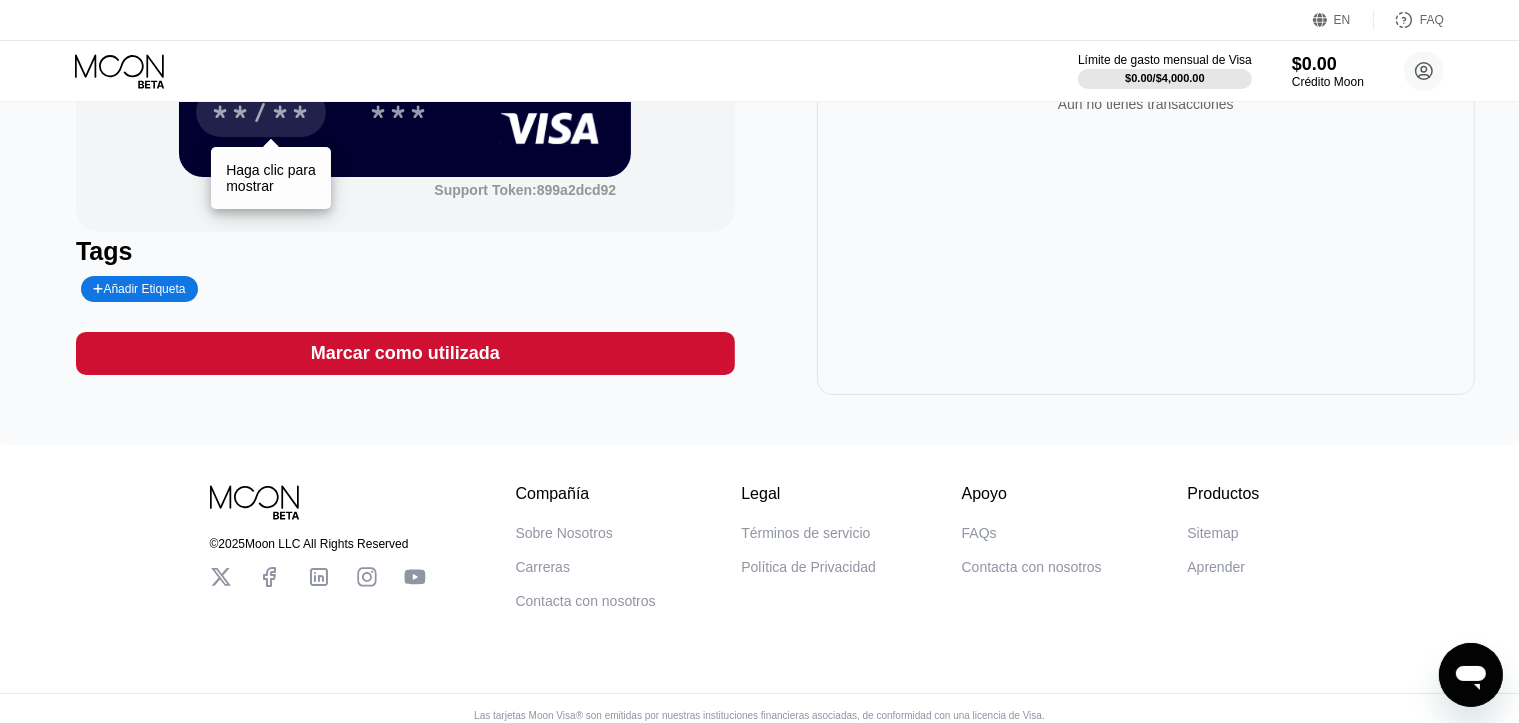 scroll, scrollTop: 100, scrollLeft: 0, axis: vertical 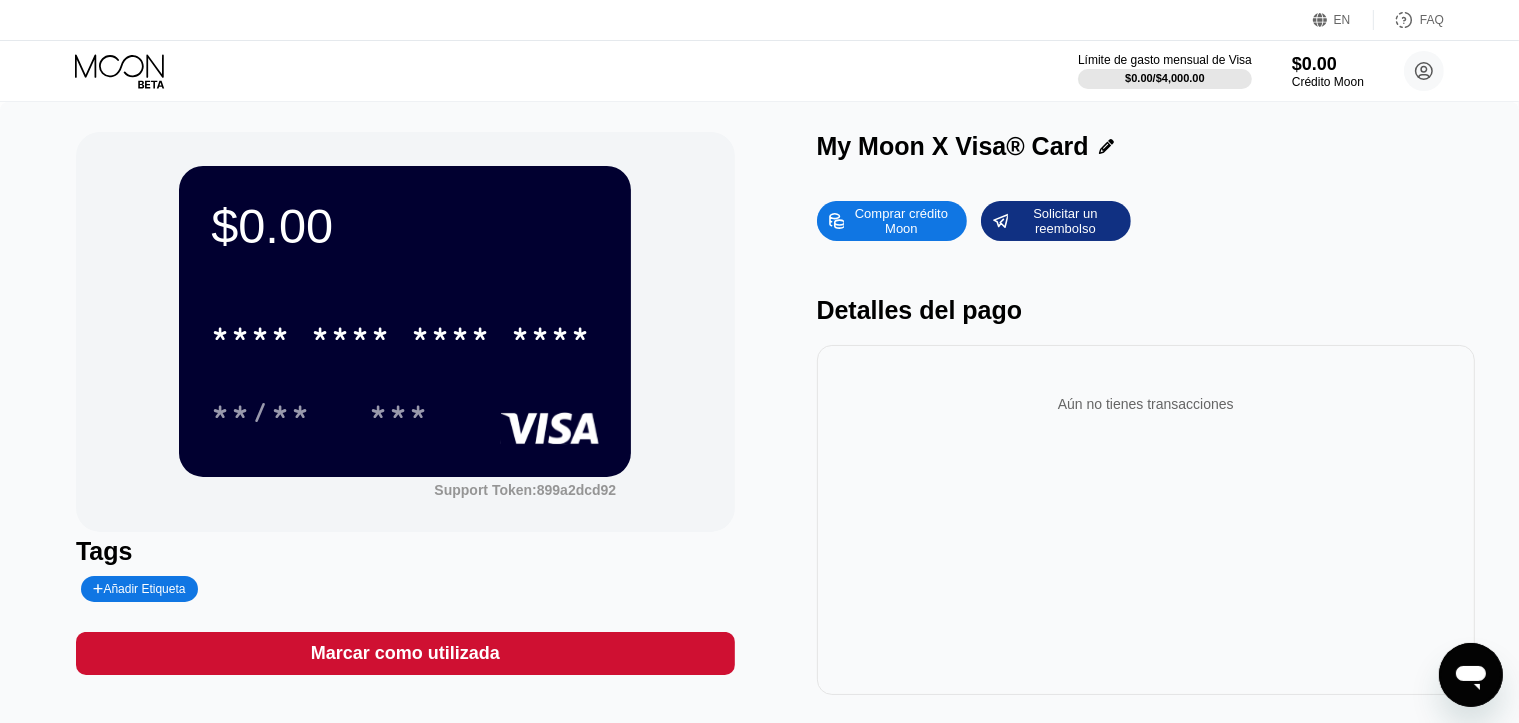 click on "$0.00 * * * * * * * * * * * * **** **/** *** Support Token:  899a2dcd92 Tags  Añadir Etiqueta Marcar como utilizada My Moon X Visa® Card Comprar crédito Moon Solicitar un reembolso Detalles del pago Aún no tienes transacciones" at bounding box center (759, 413) 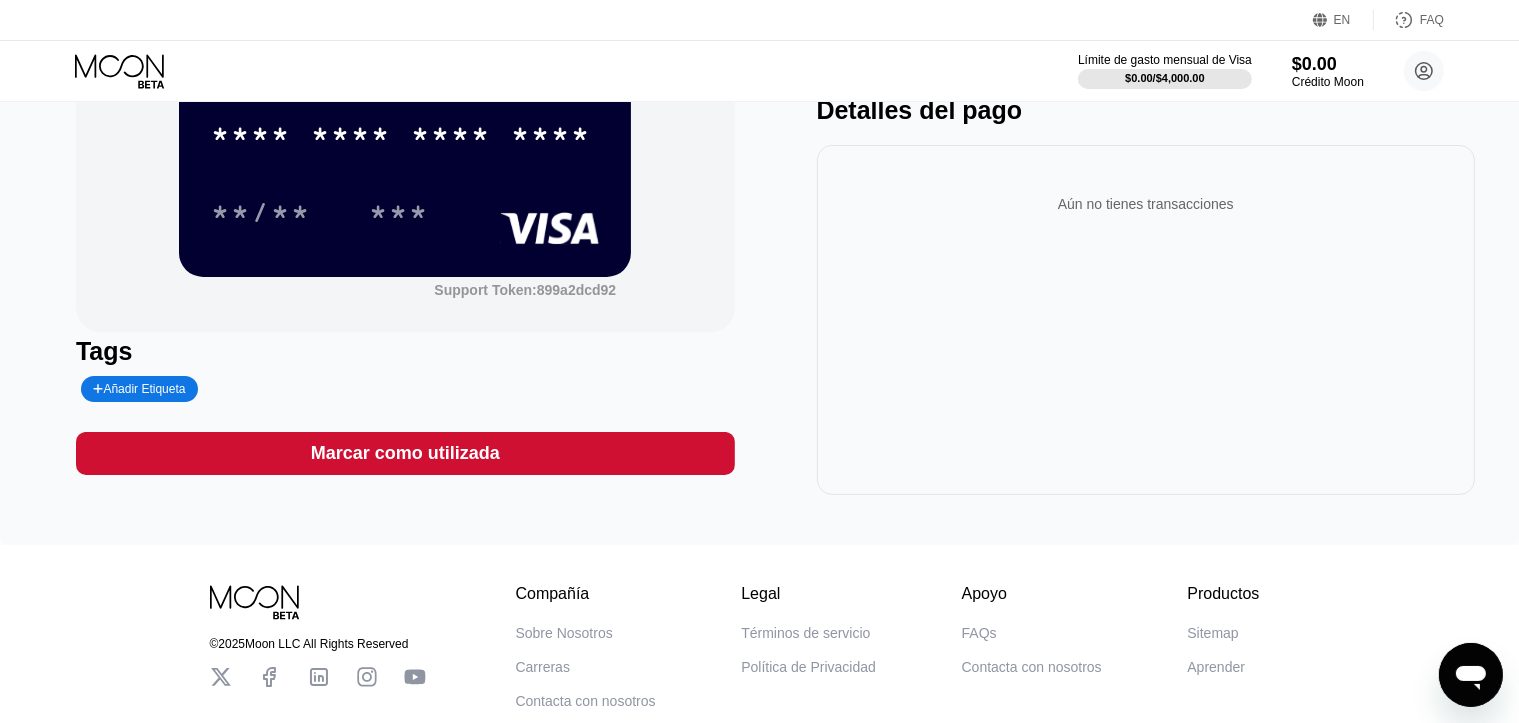 scroll, scrollTop: 0, scrollLeft: 0, axis: both 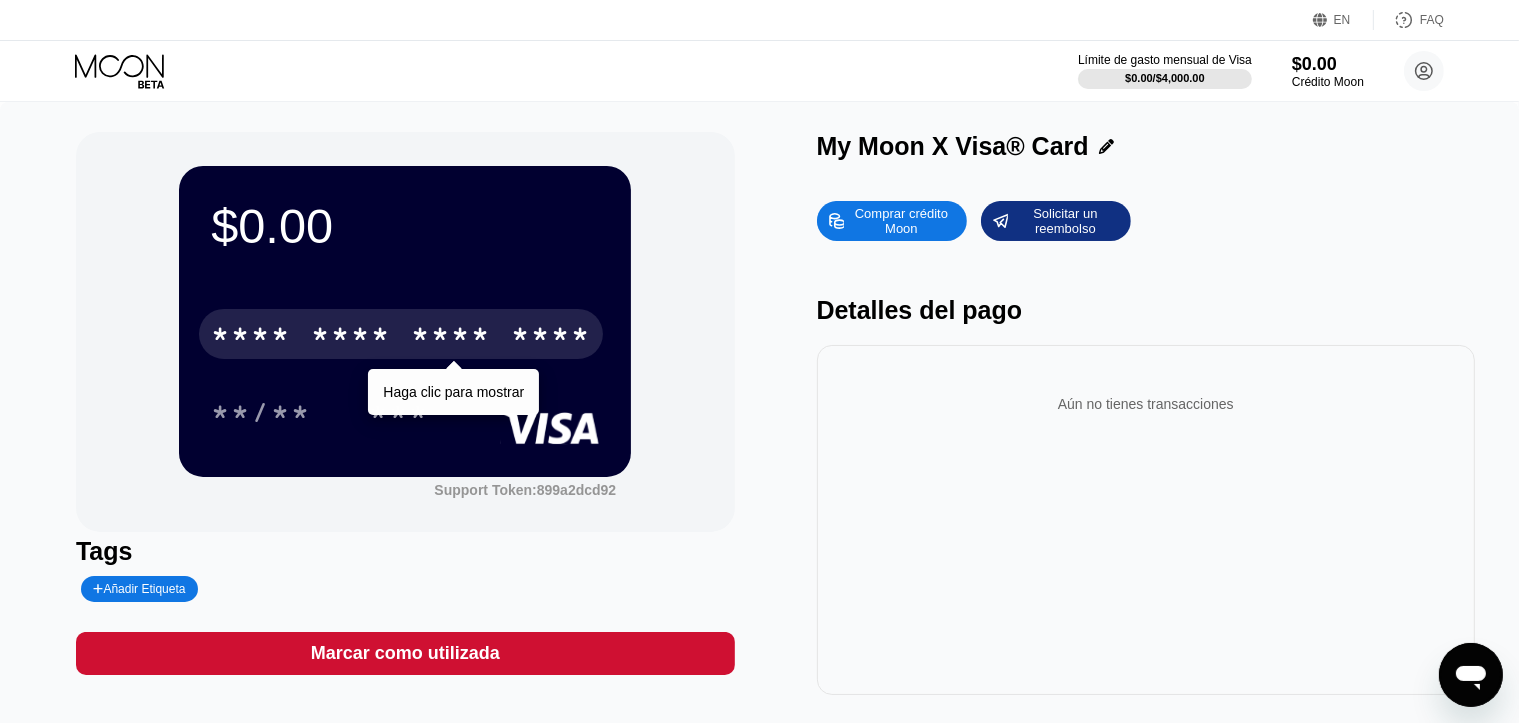 click on "* * * * * * * * * * * * ****" at bounding box center [401, 334] 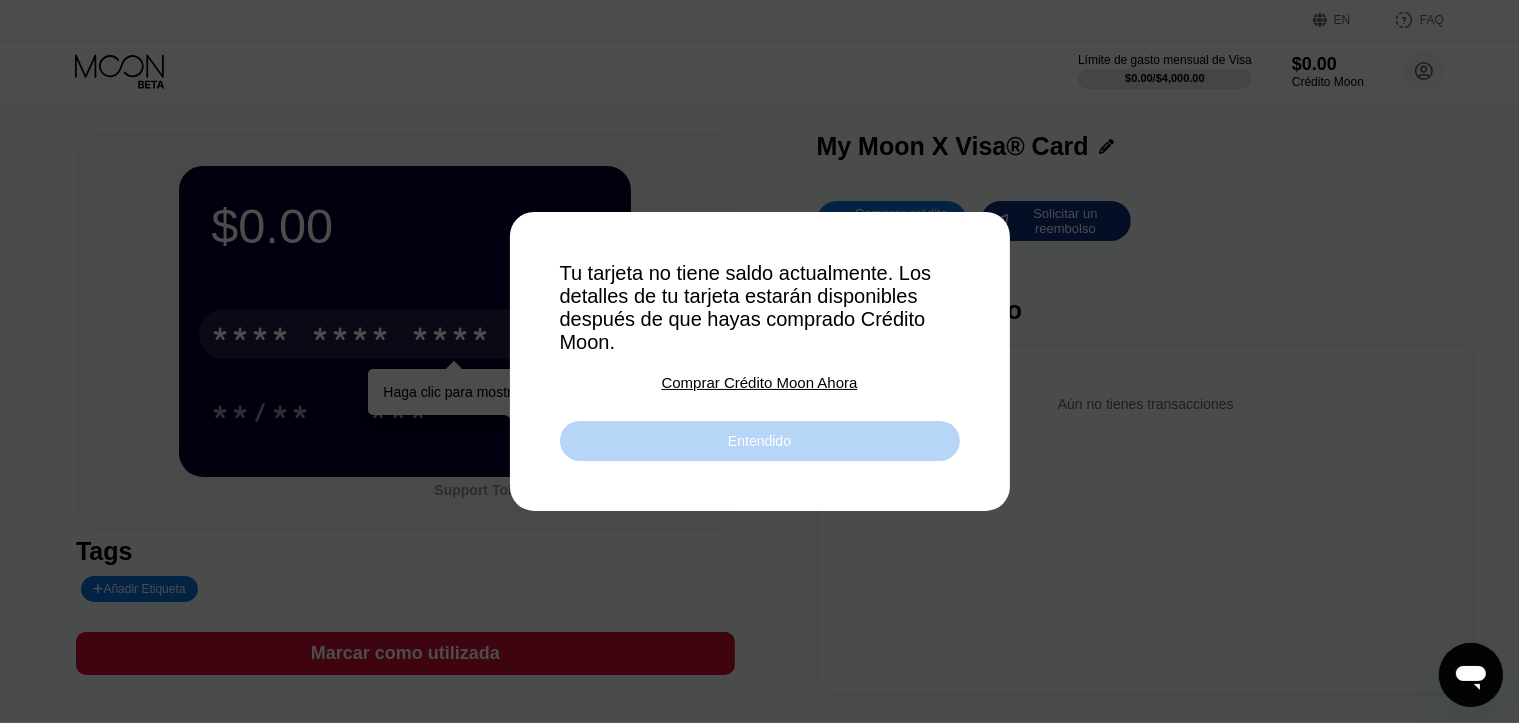 click on "Entendido" at bounding box center [759, 441] 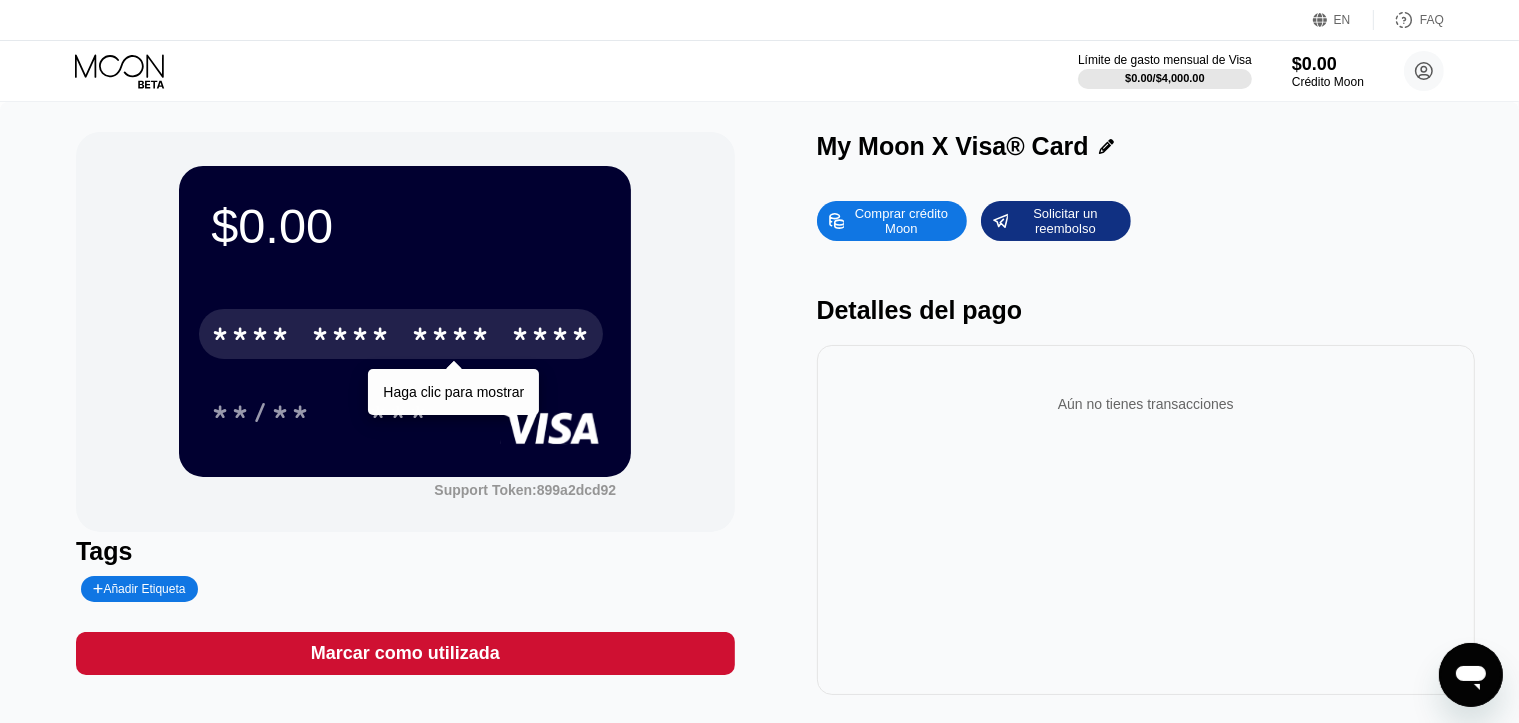 click on "Comprar crédito Moon" at bounding box center (901, 221) 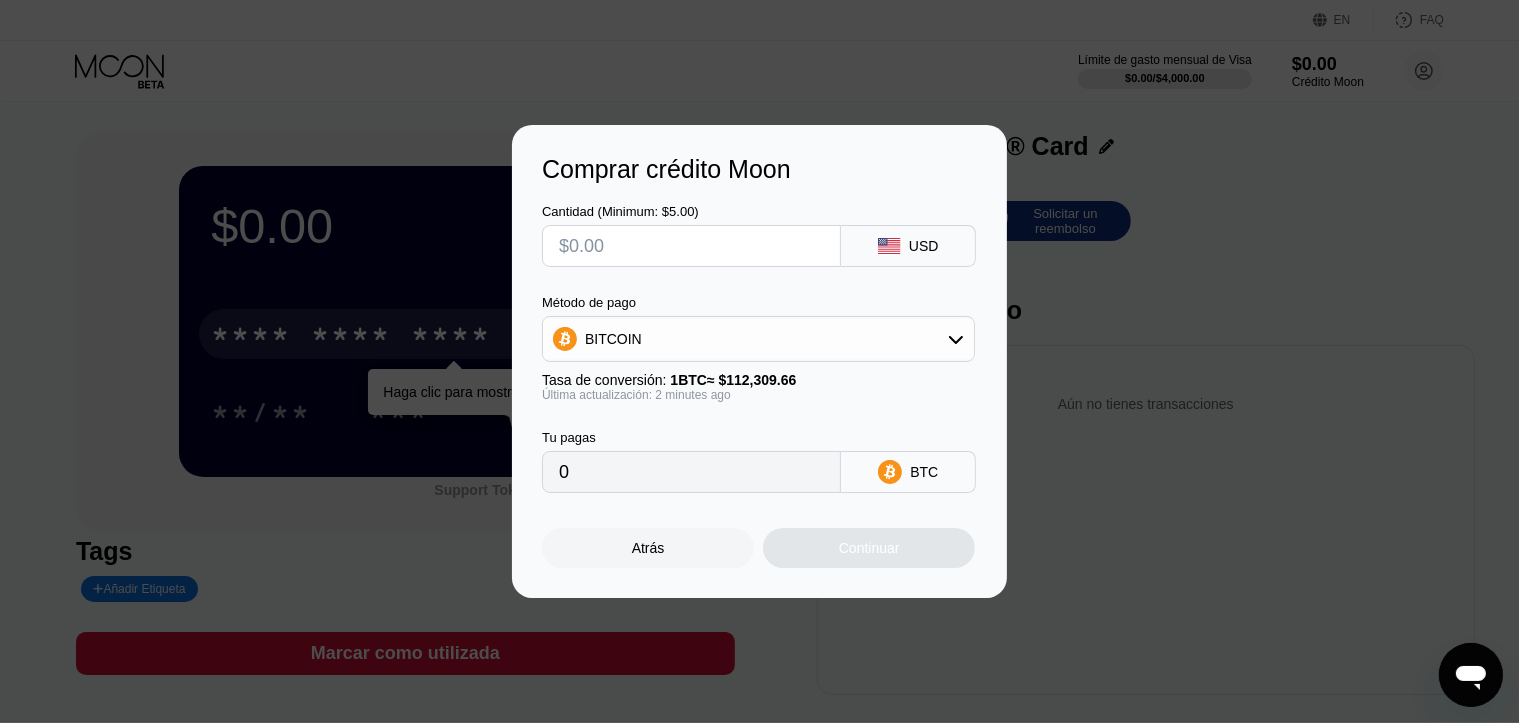 click at bounding box center (691, 246) 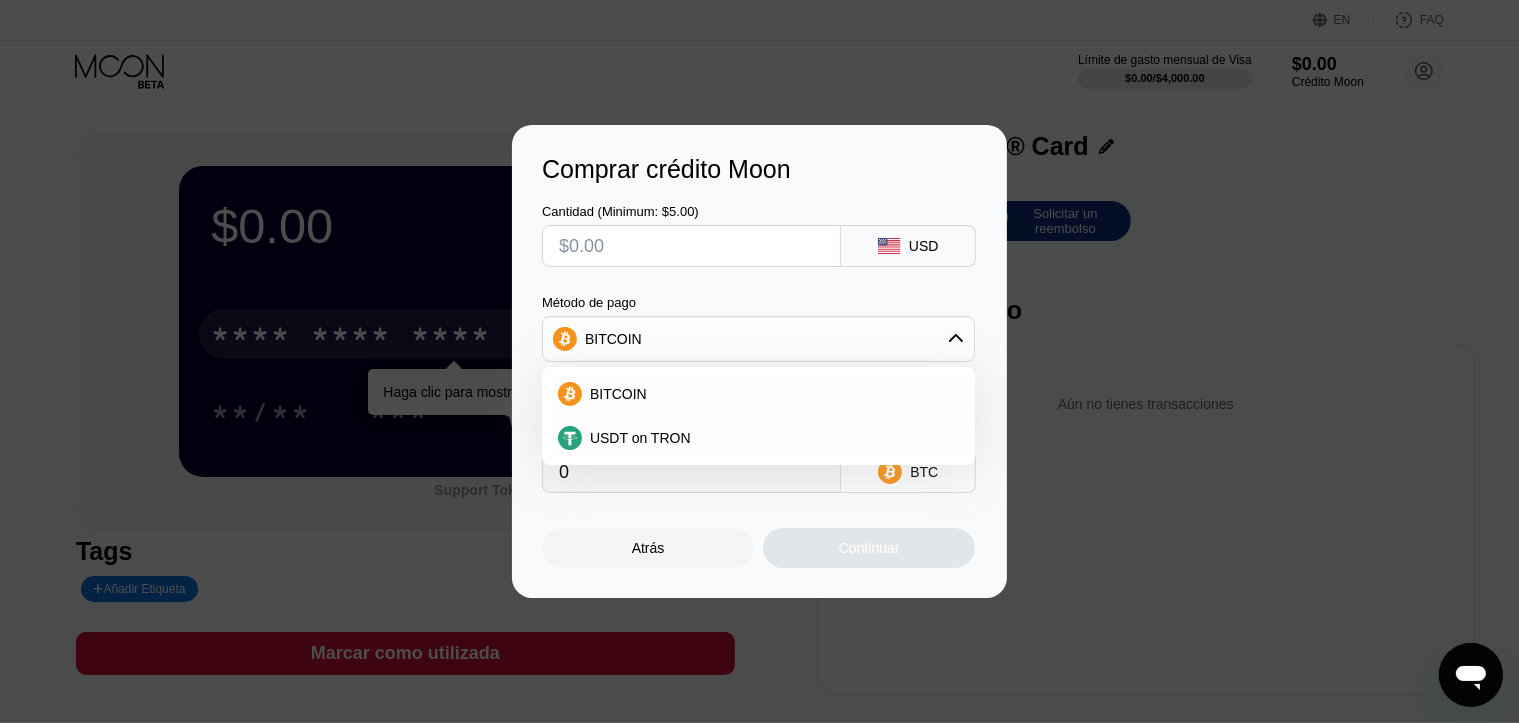 click on "Cantidad (Minimum: $5.00) USD Método de pago BITCOIN BITCOIN USDT on TRON Tasa de conversión:   1  BTC  ≈   $112,309.66 Última actualización:   2 minutes ago Tu pagas 0 BTC" at bounding box center [759, 338] 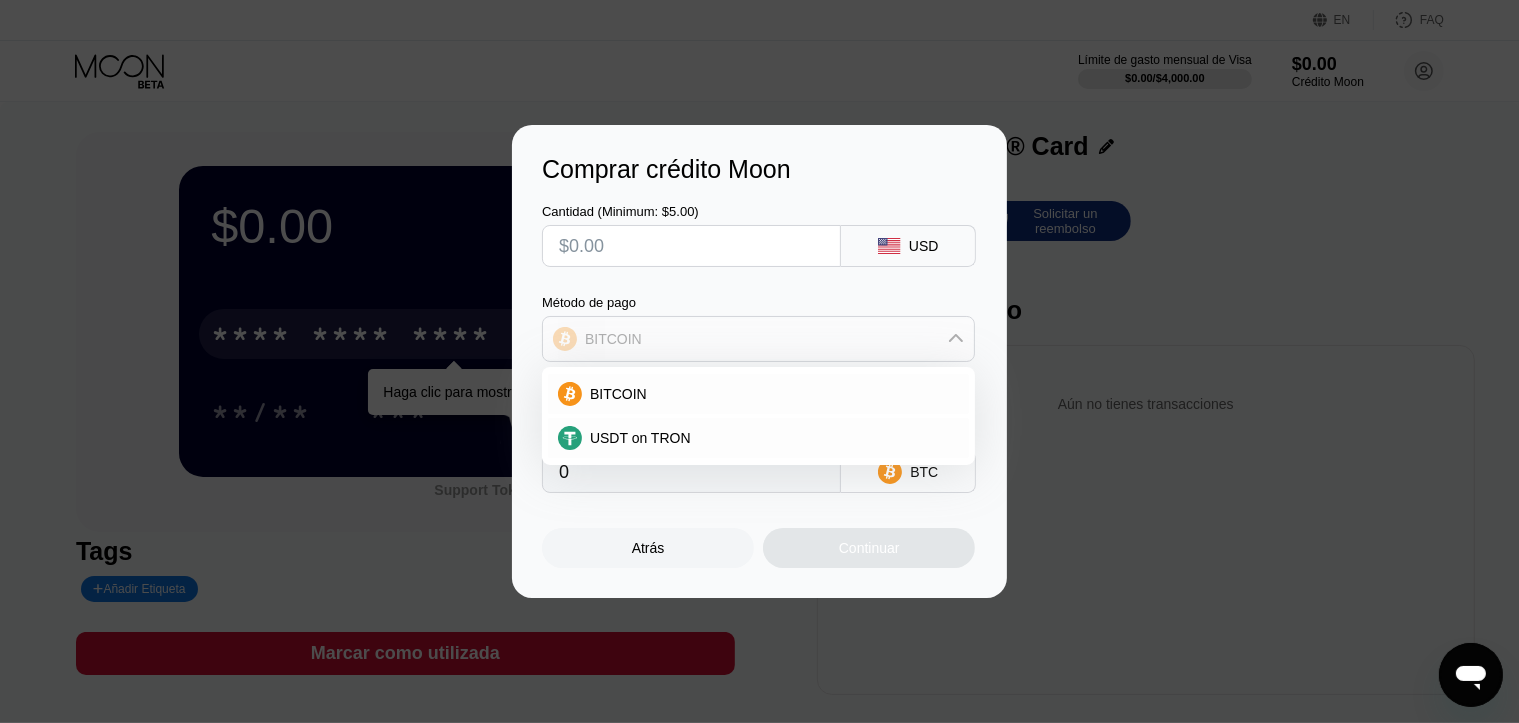 click 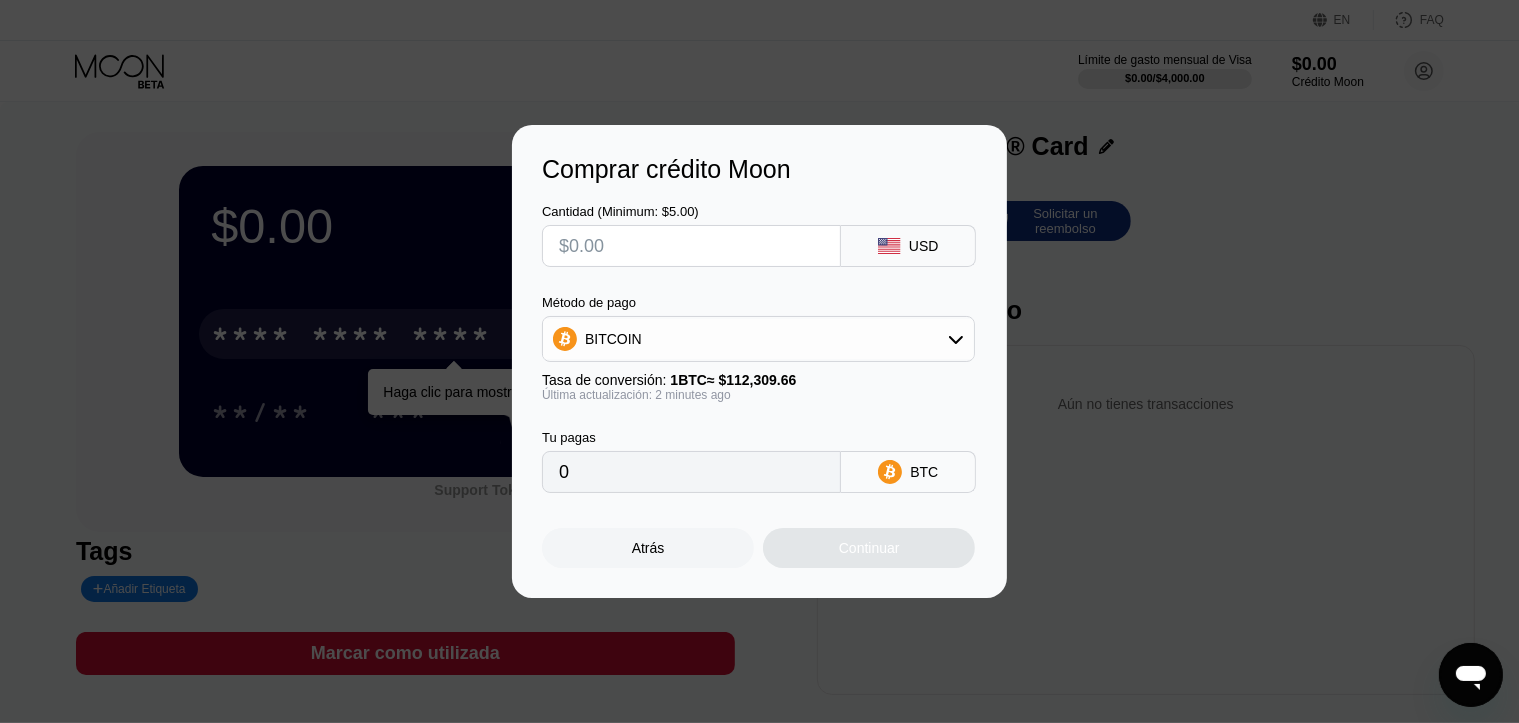 click at bounding box center (768, 361) 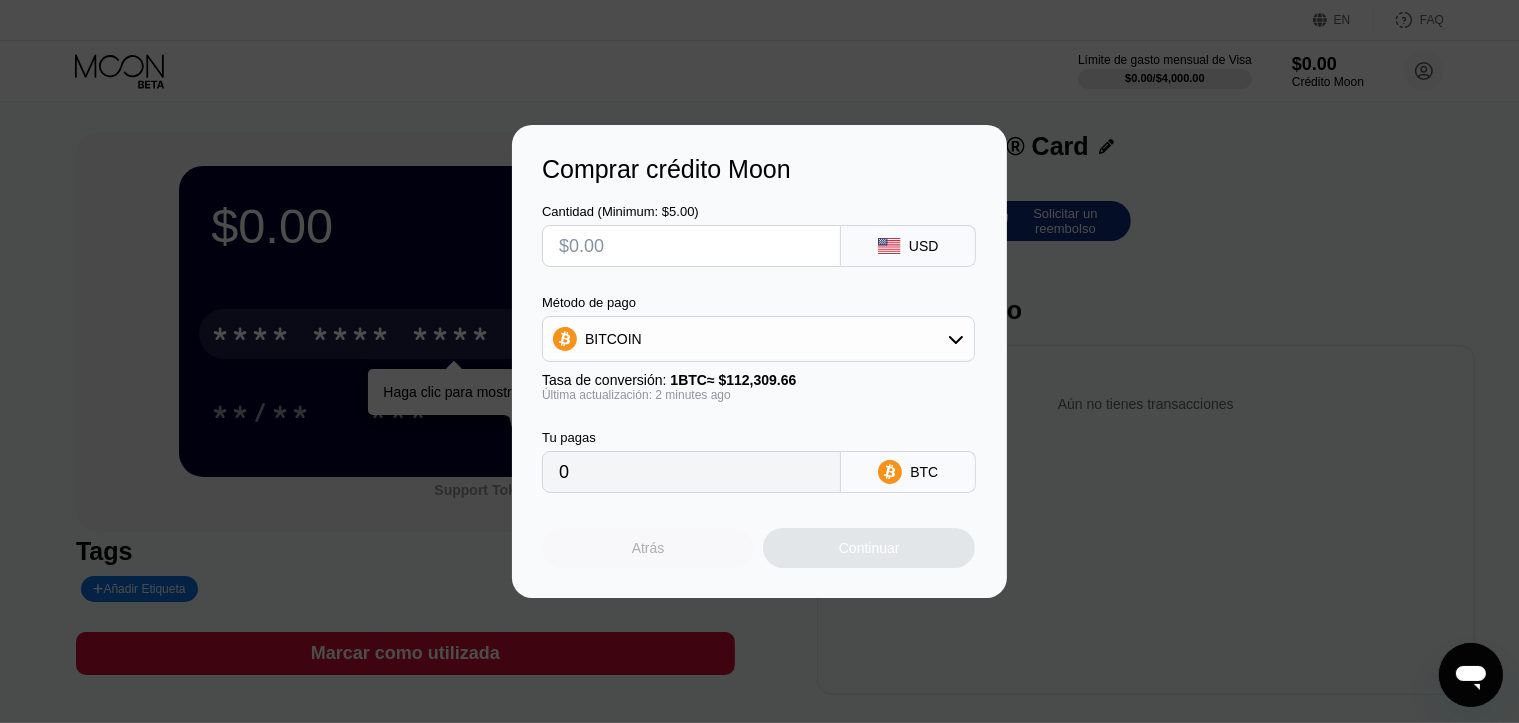 click on "Atrás" at bounding box center [648, 548] 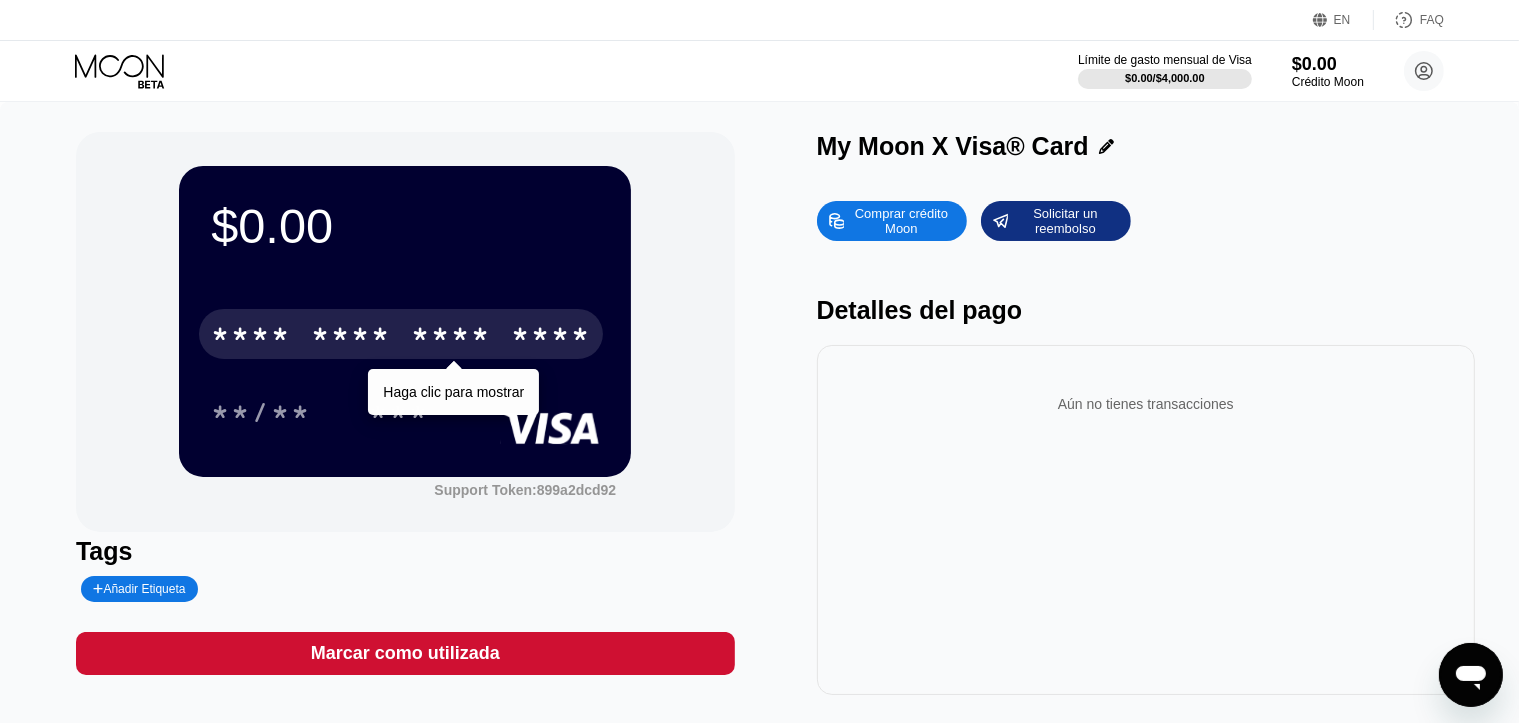 click 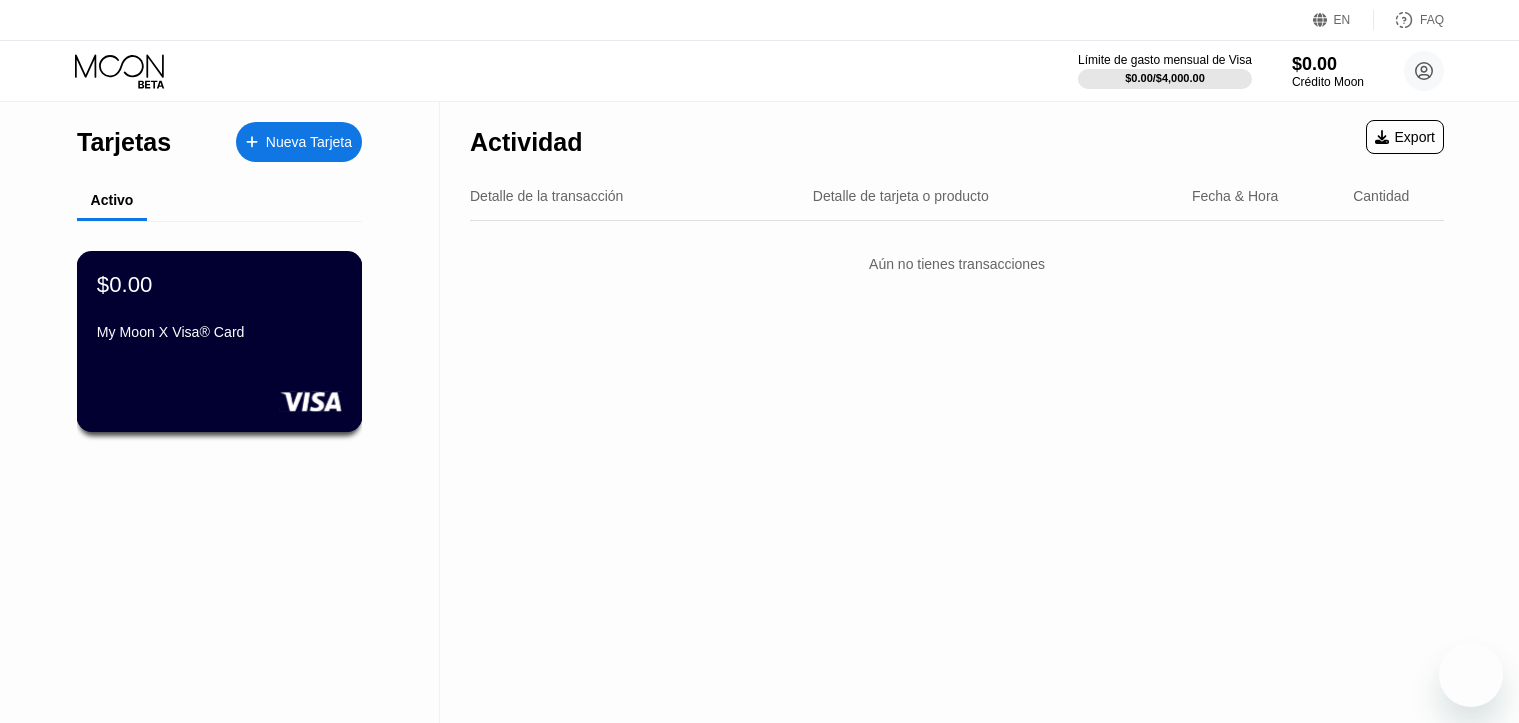 scroll, scrollTop: 0, scrollLeft: 0, axis: both 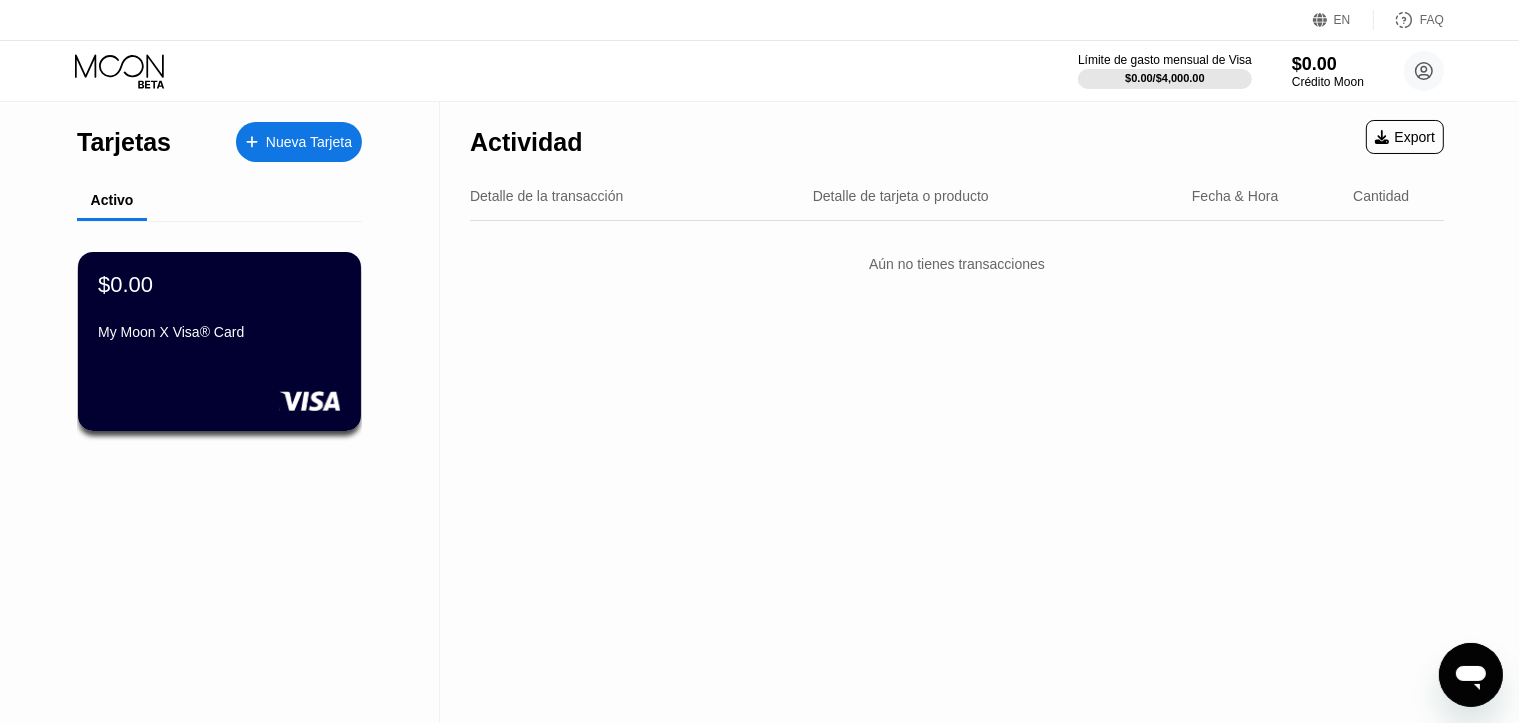 click on "EN" at bounding box center [1342, 20] 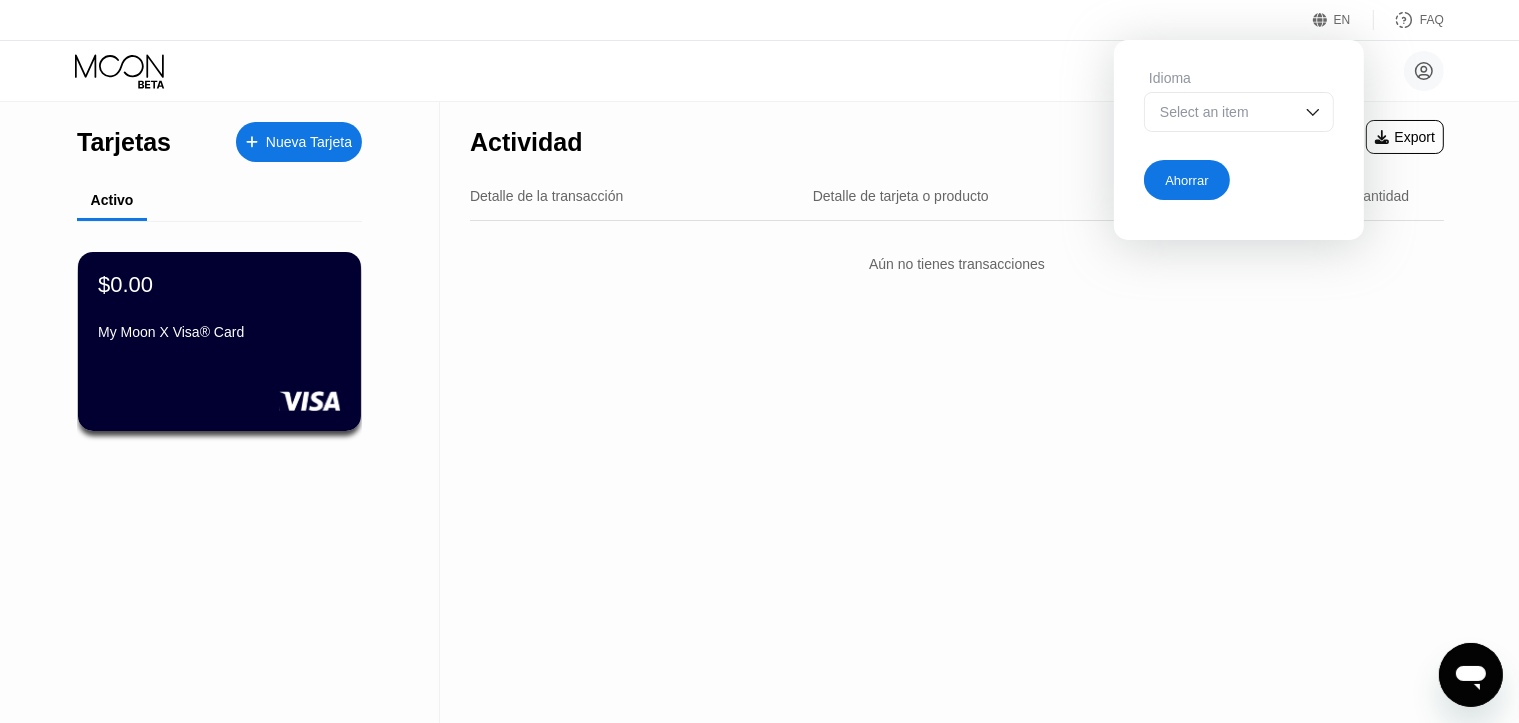 click on "Select an item" at bounding box center [1239, 112] 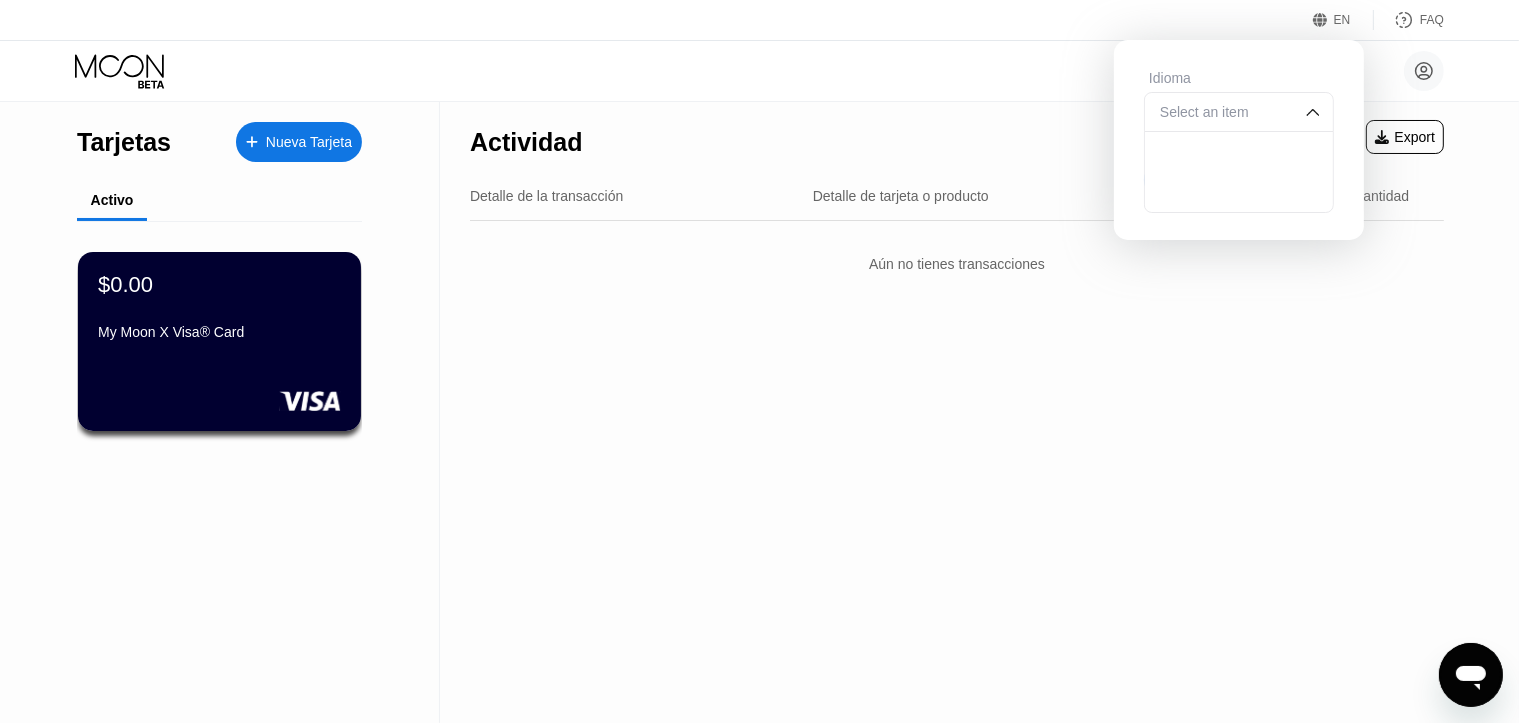 click on "Select an item" at bounding box center [1224, 112] 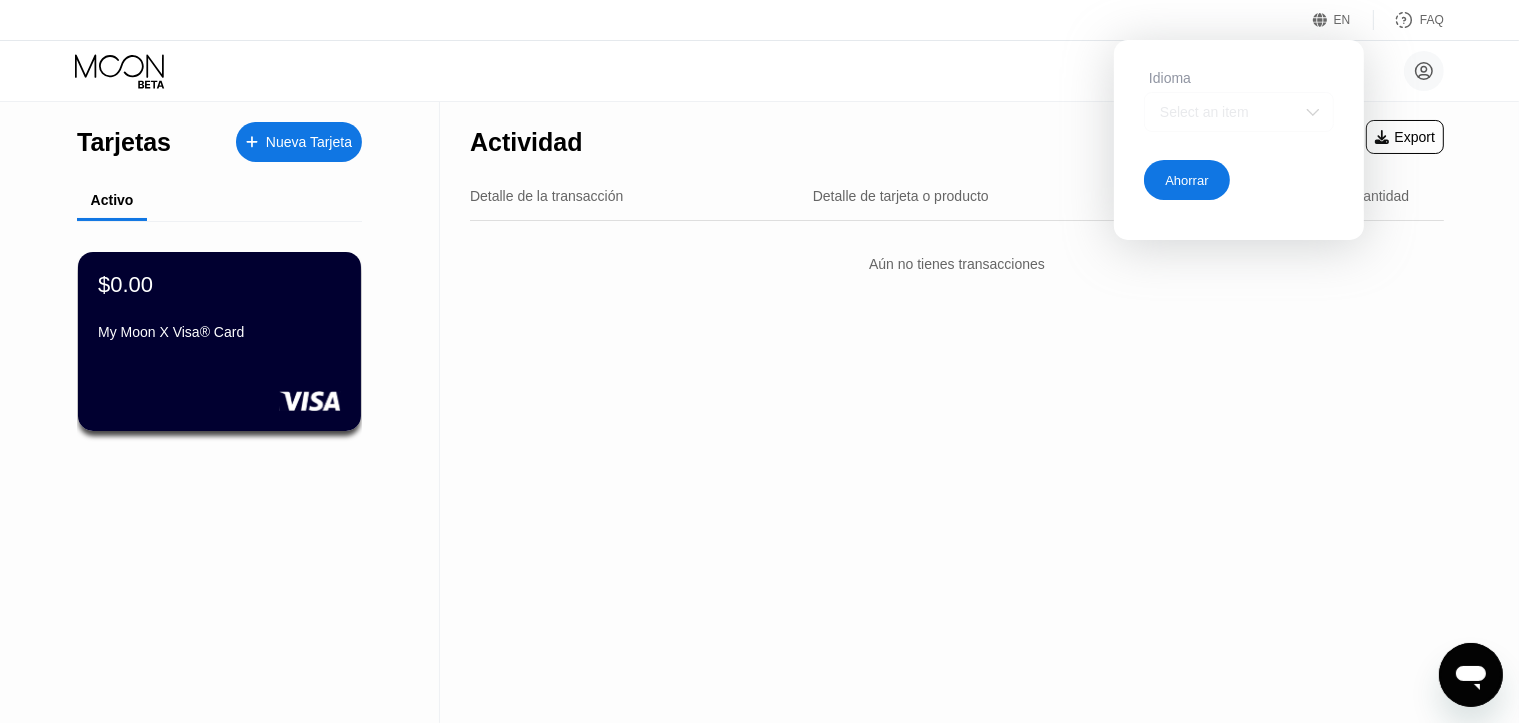 click at bounding box center (1313, 112) 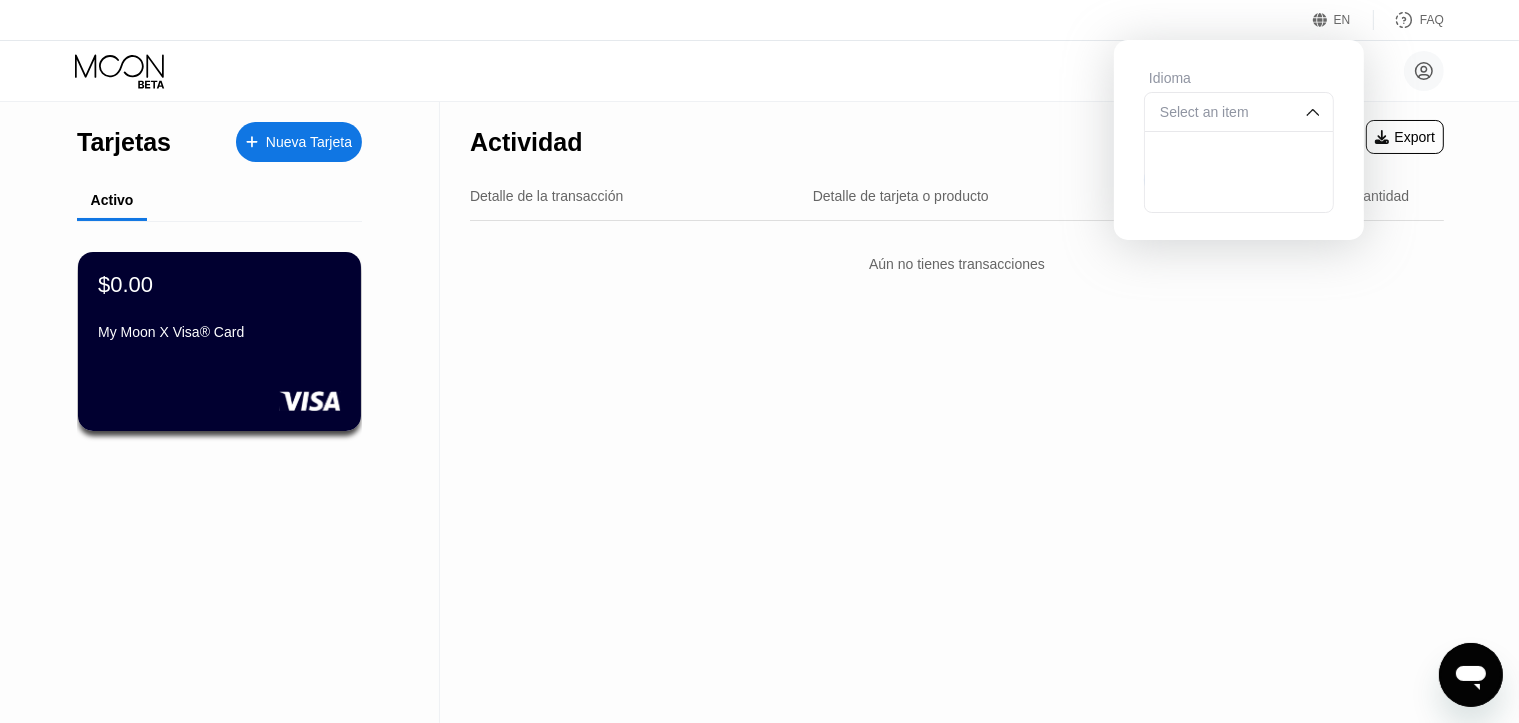 click at bounding box center (1239, 192) 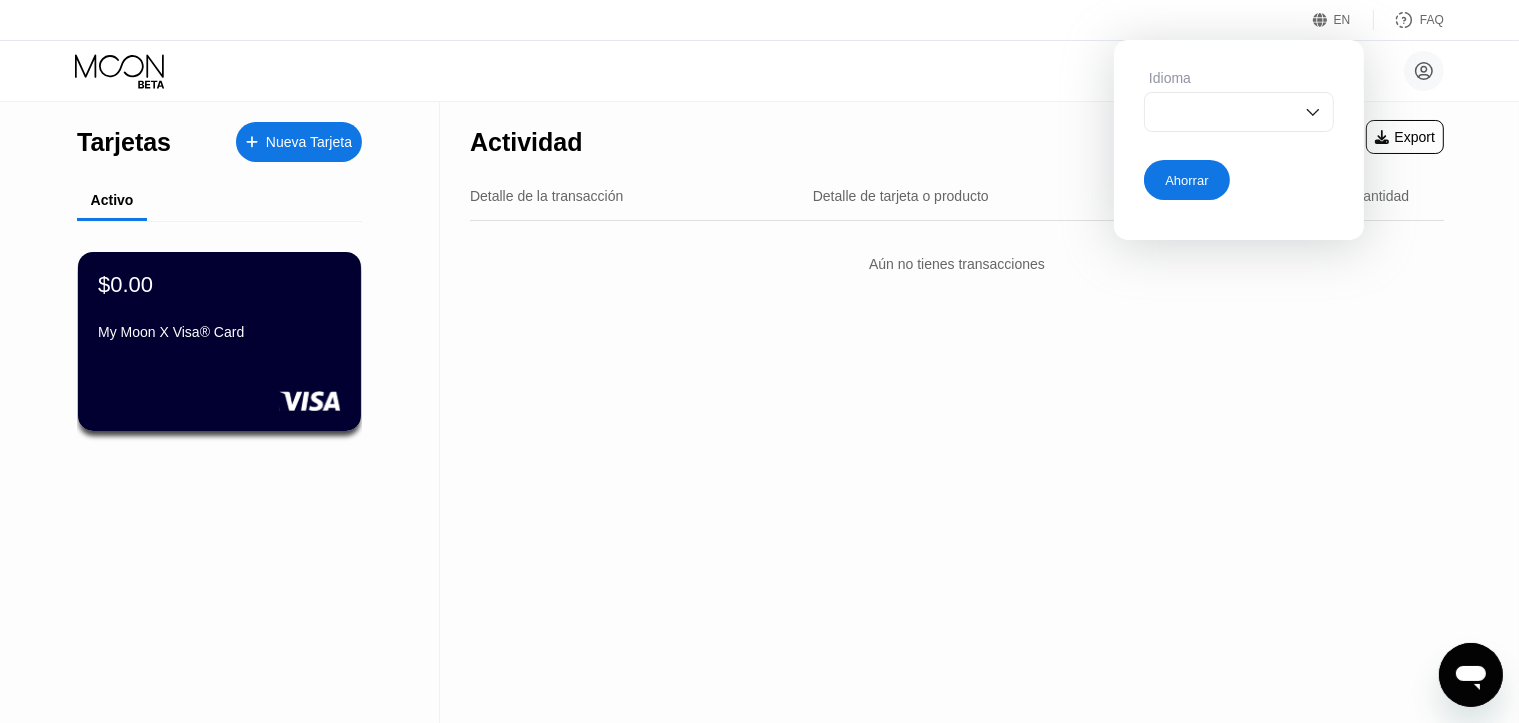 click on "Ahorrar" at bounding box center (1187, 180) 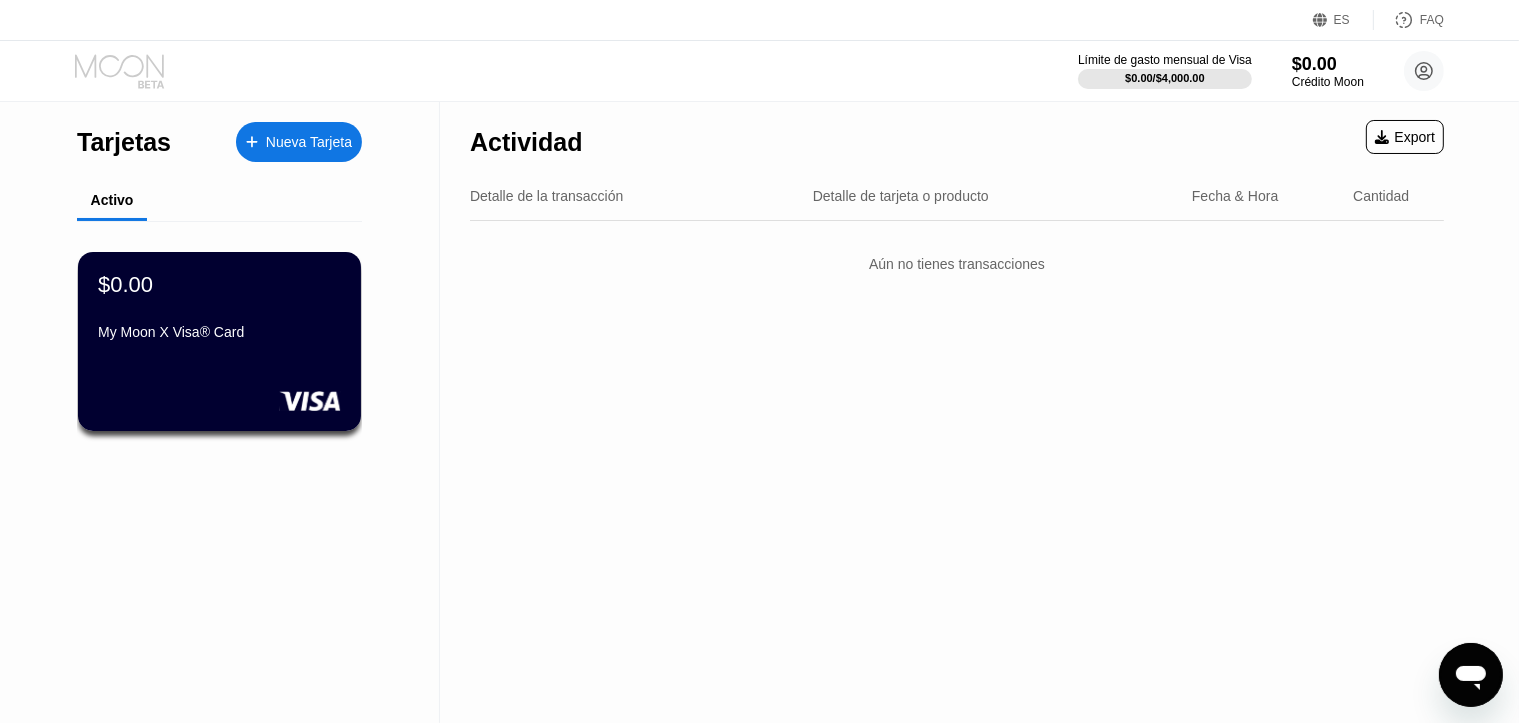 click 